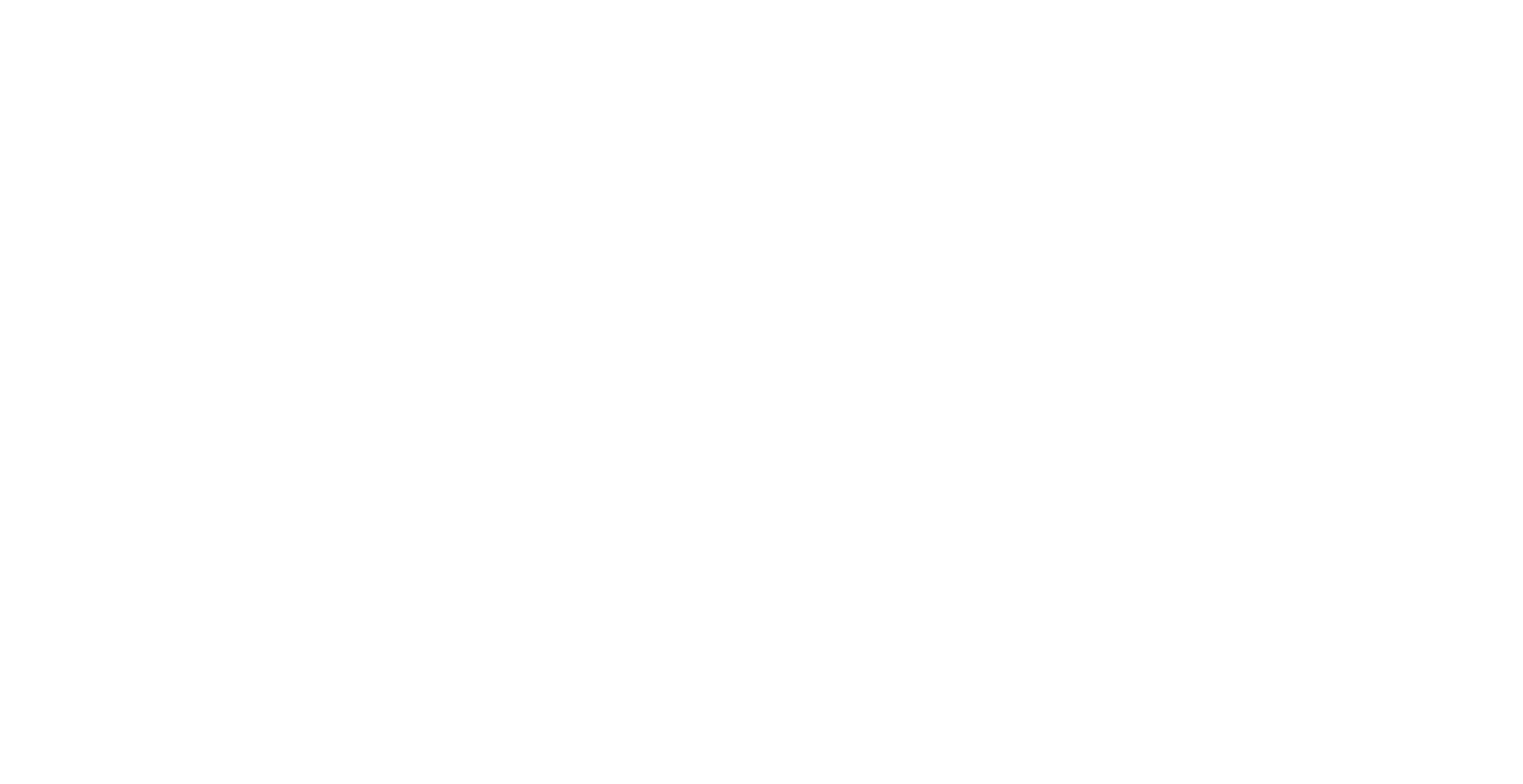 scroll, scrollTop: 0, scrollLeft: 0, axis: both 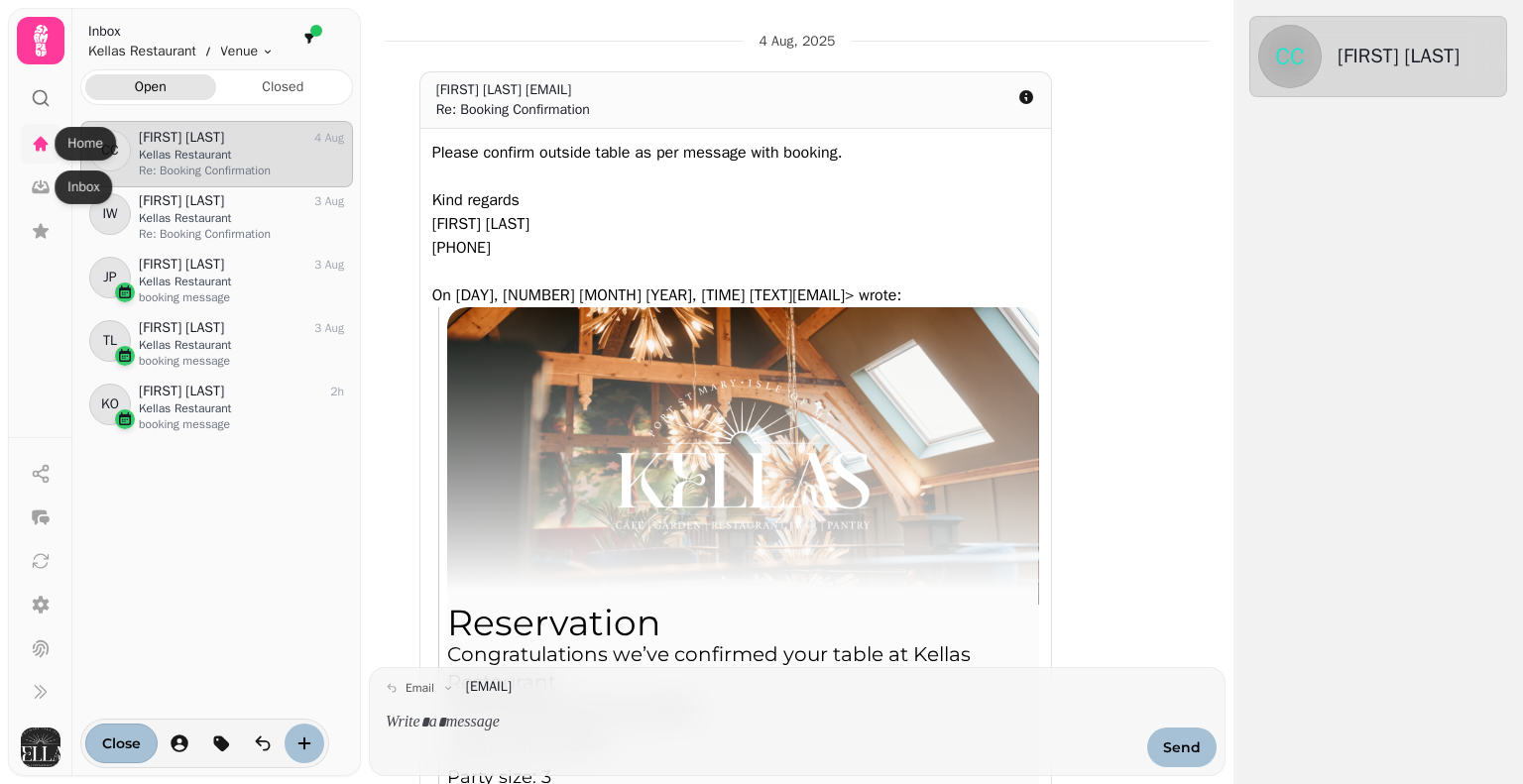 click at bounding box center (41, 144) 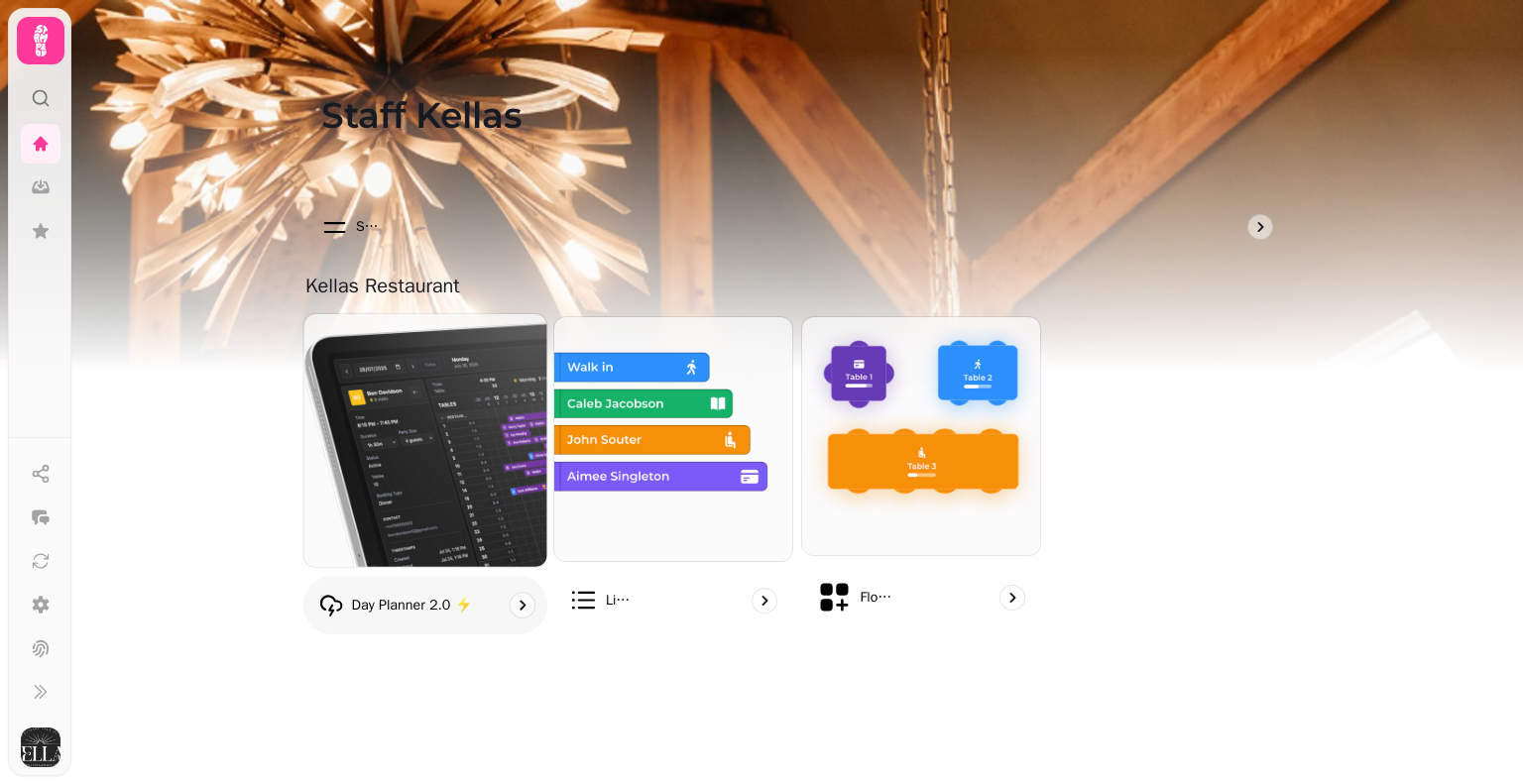 click at bounding box center (424, 440) 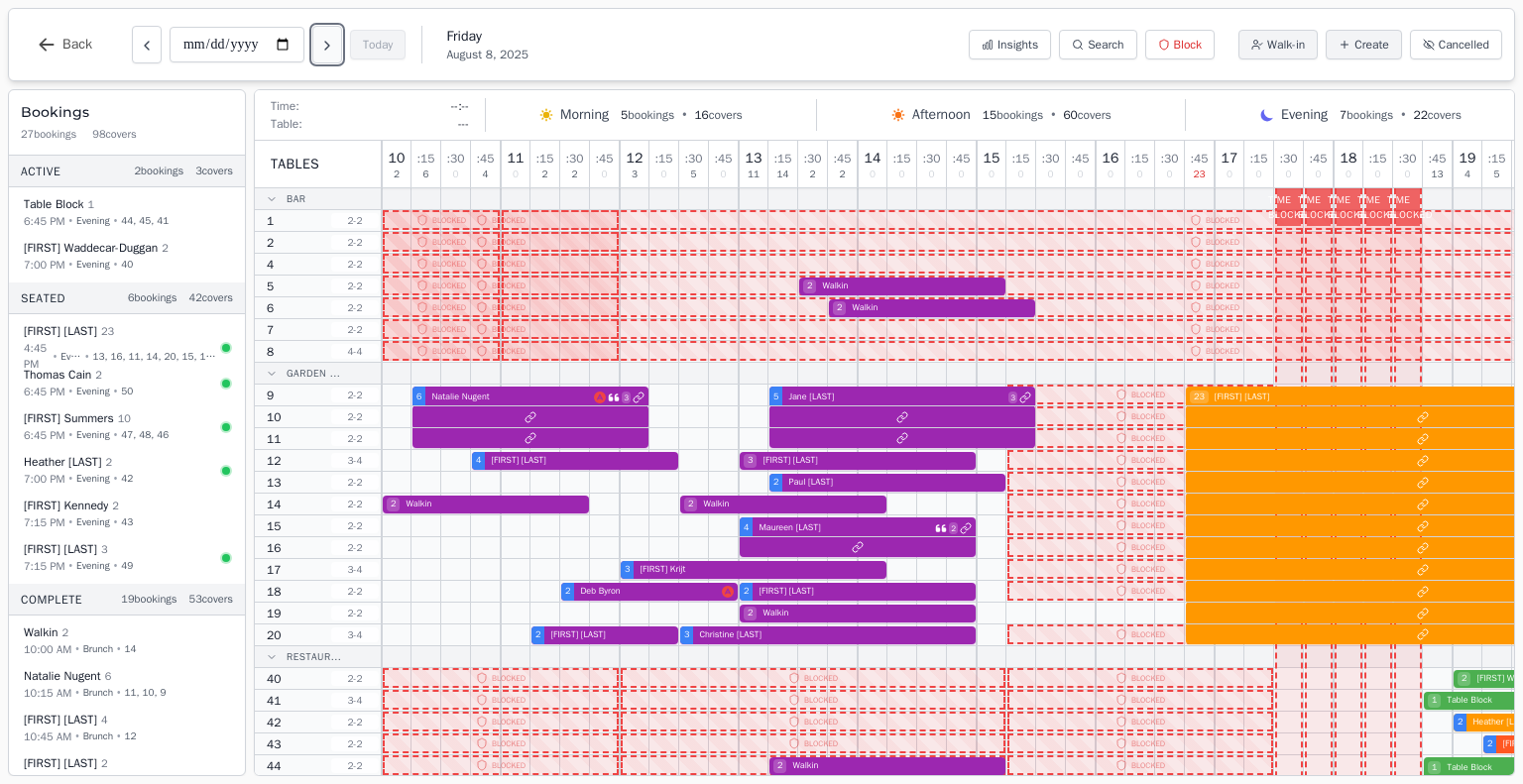 click 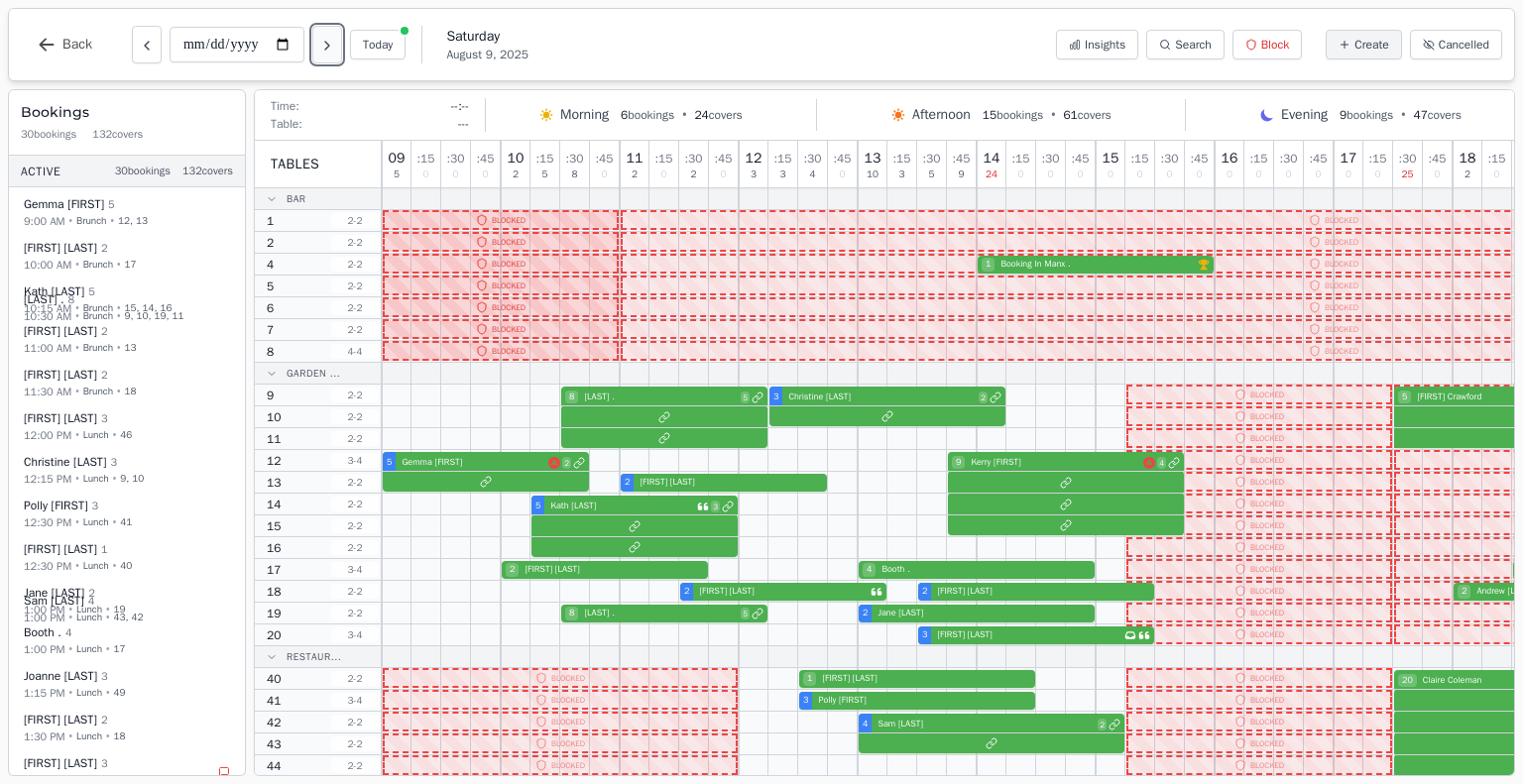 click 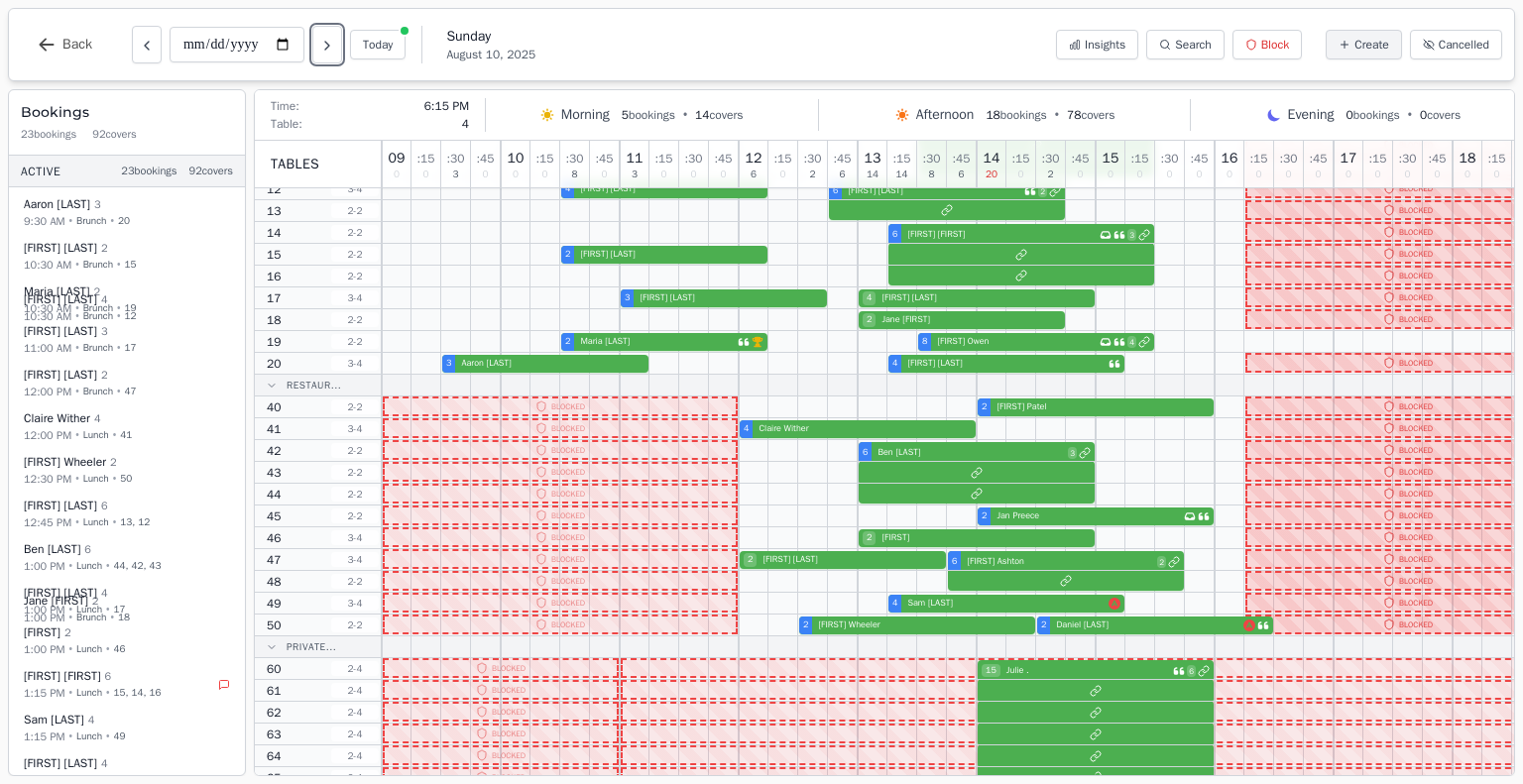 scroll, scrollTop: 292, scrollLeft: 0, axis: vertical 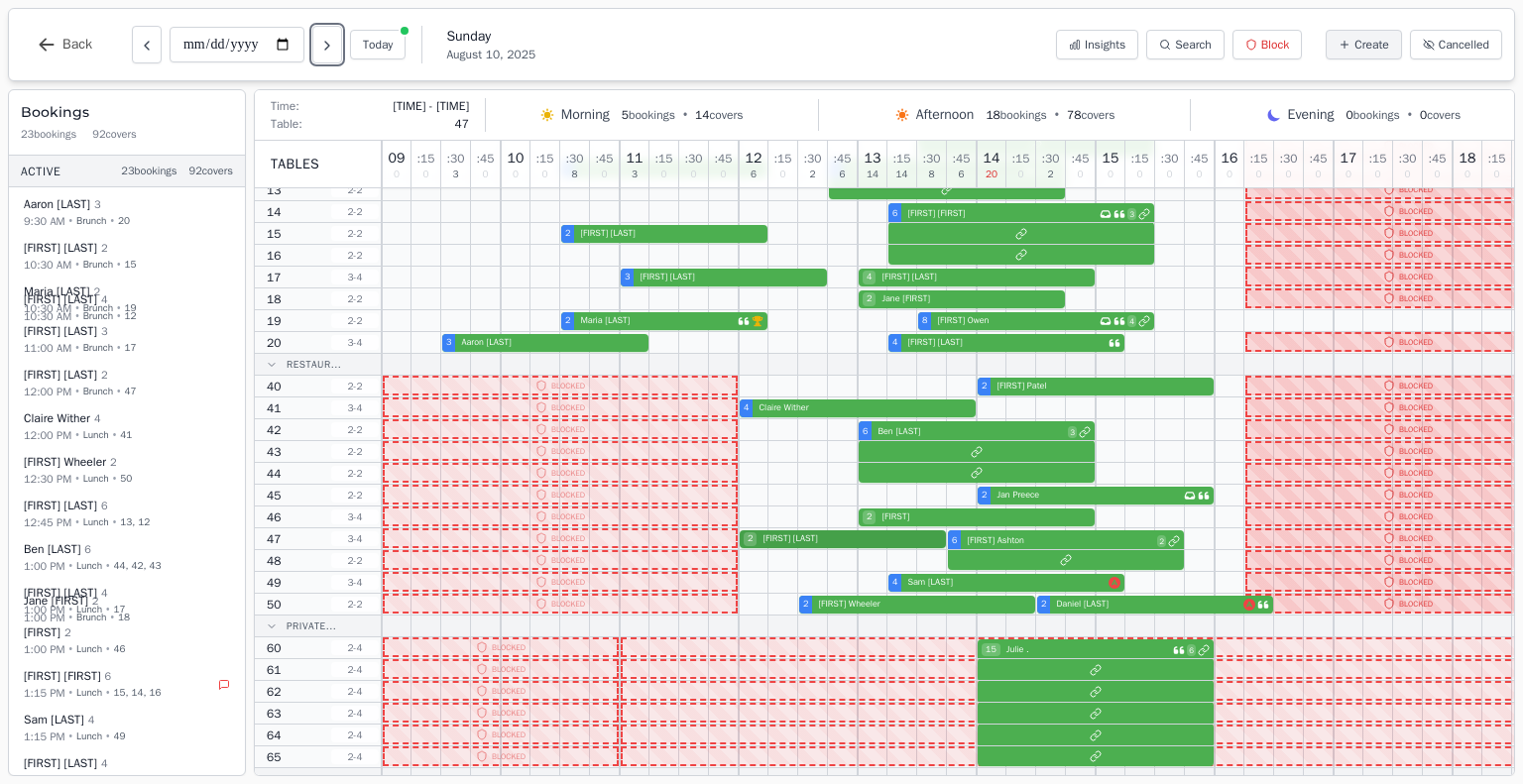 click on "[NUMBER] [FIRST]   [LAST] [NUMBER] [FIRST]   [LAST] [NUMBER]" at bounding box center (977, 539) 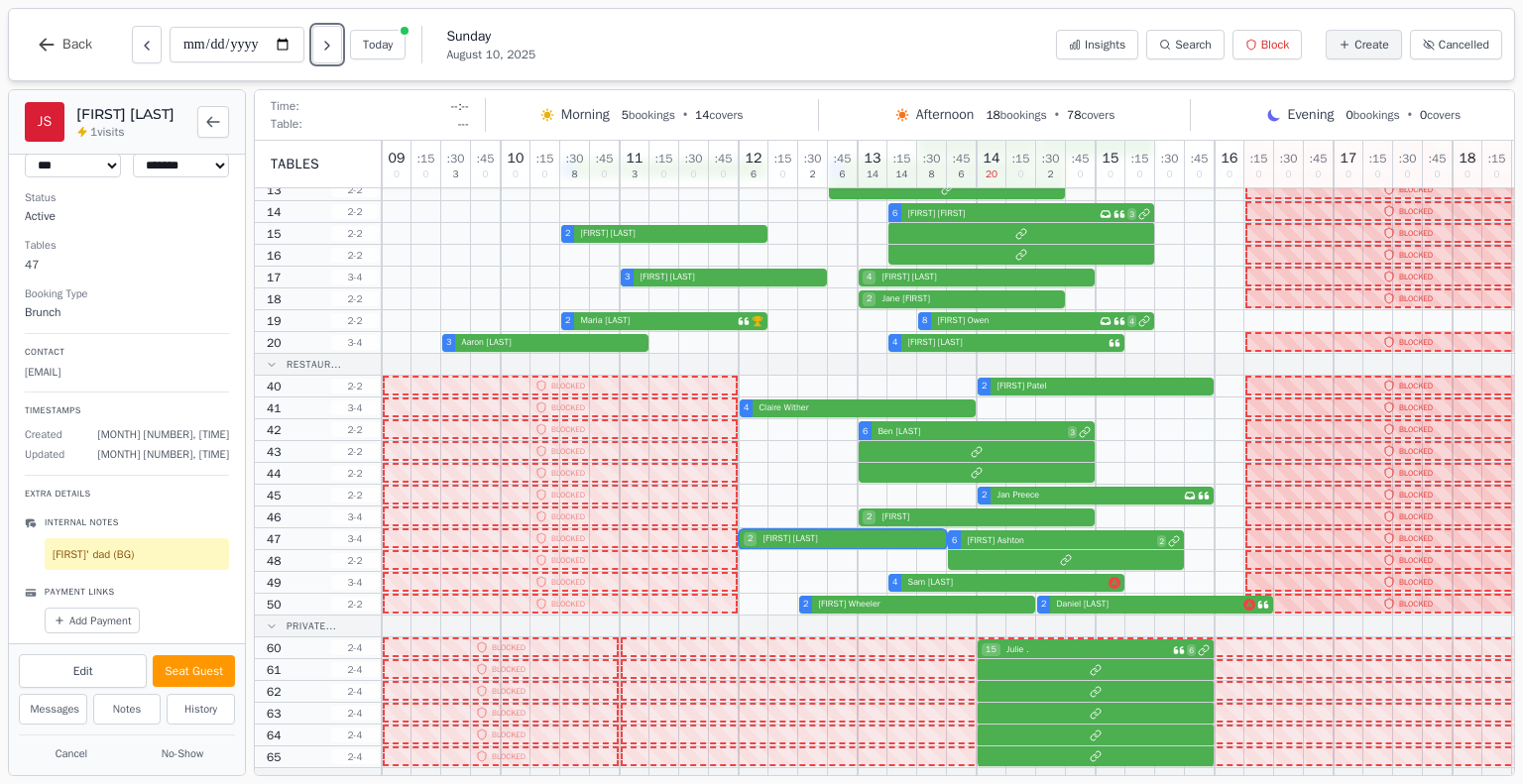 scroll, scrollTop: 0, scrollLeft: 0, axis: both 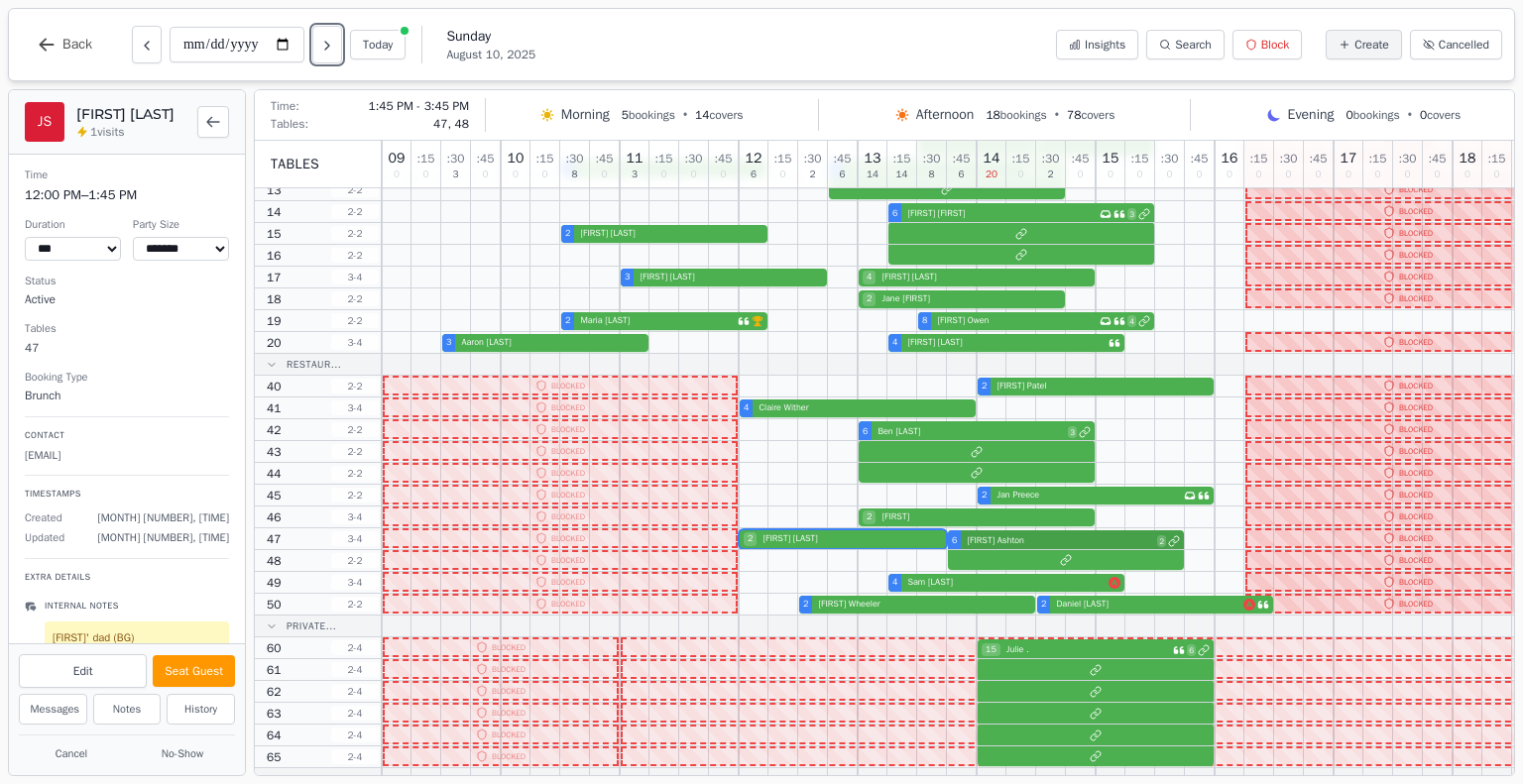 click on "[NUMBER] [FIRST]   [LAST] [NUMBER] [FIRST]   [LAST] [NUMBER]" at bounding box center (977, 539) 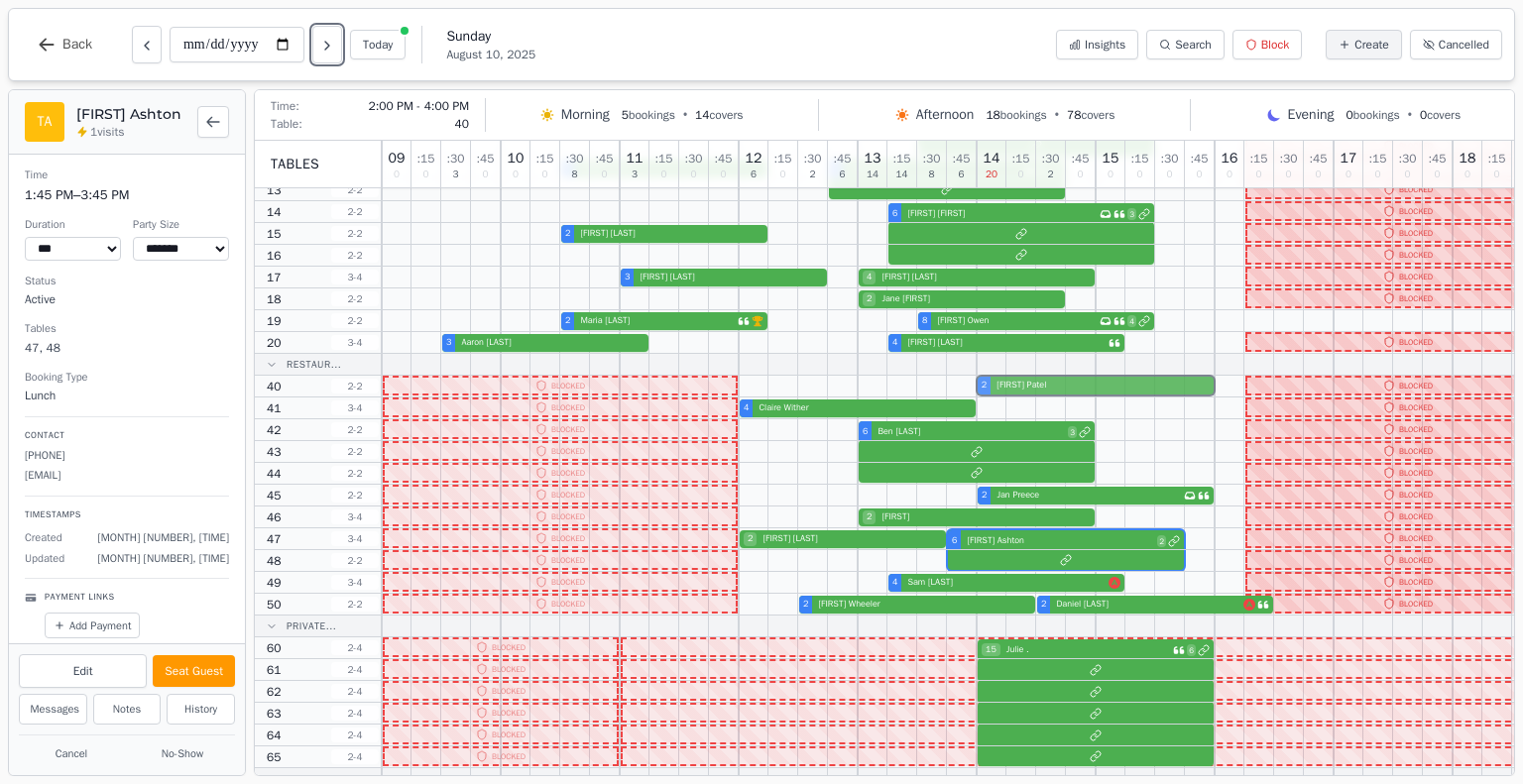 click on "[NUMBER] [FIRST]   [LAST]" at bounding box center [977, 387] 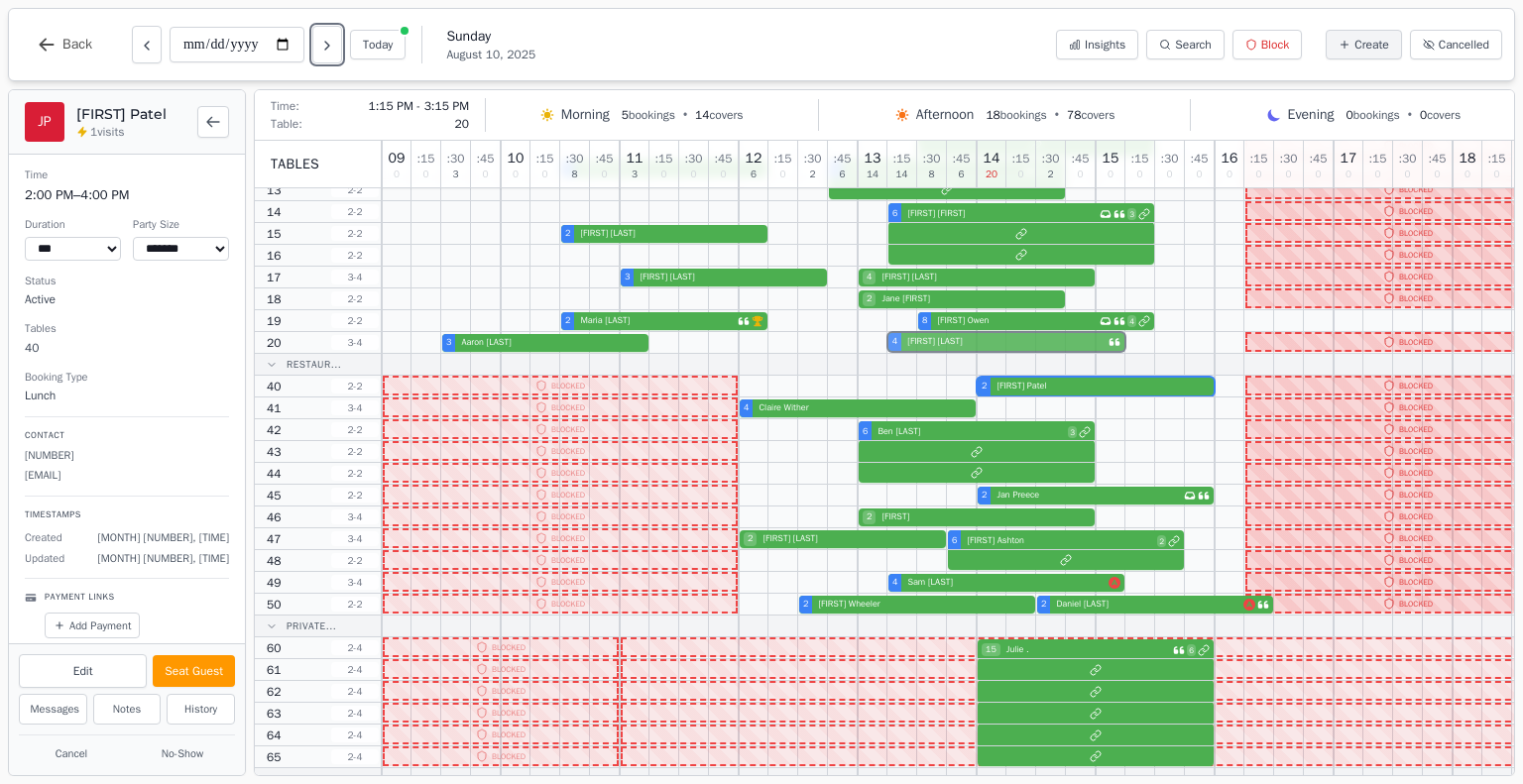 click on "[NUMBER] [FIRST]   [LAST] [NUMBER] [FIRST]   [LAST]" at bounding box center (977, 343) 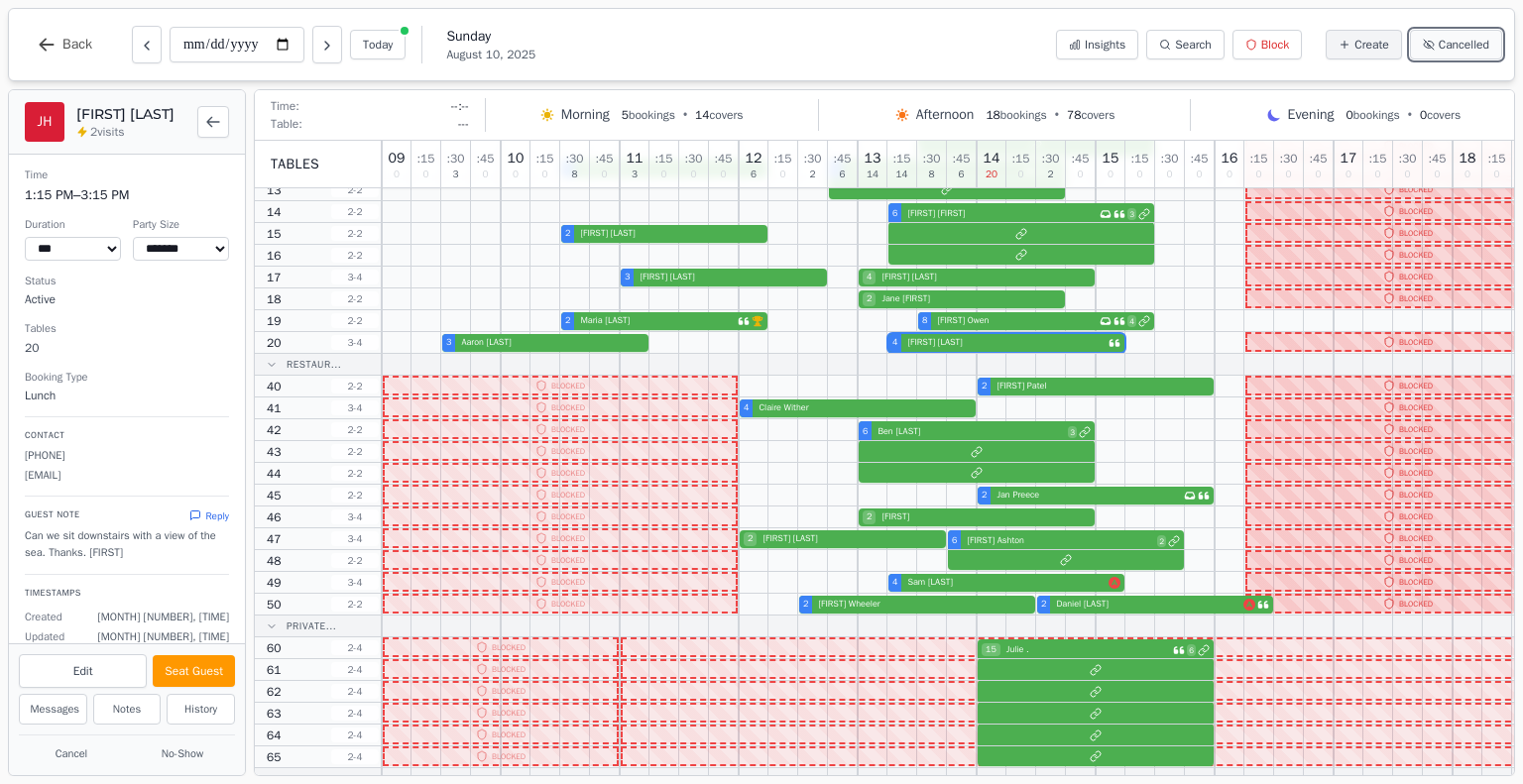drag, startPoint x: 1372, startPoint y: 47, endPoint x: 1412, endPoint y: 49, distance: 40.04997 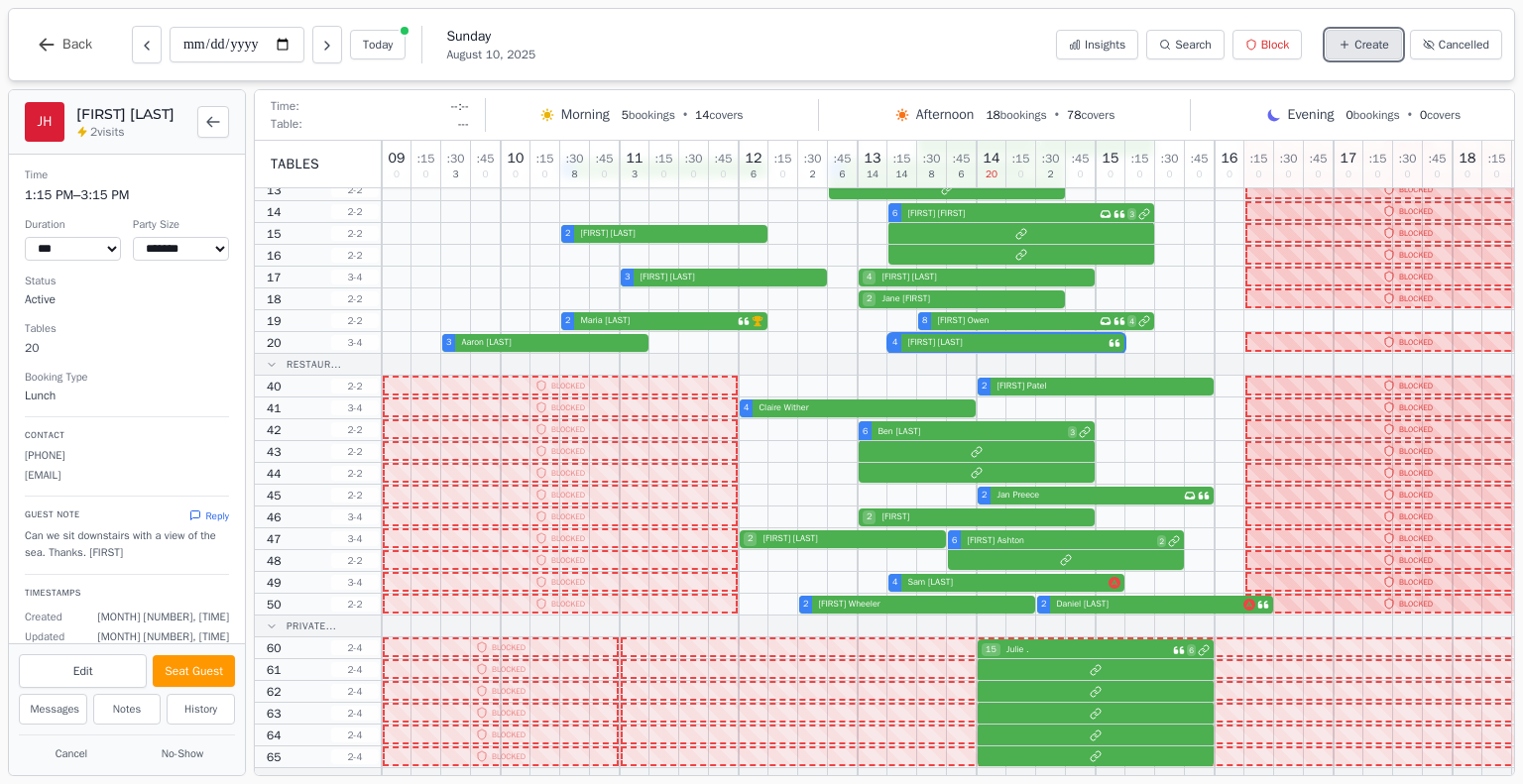 drag, startPoint x: 1412, startPoint y: 49, endPoint x: 1366, endPoint y: 45, distance: 46.173586 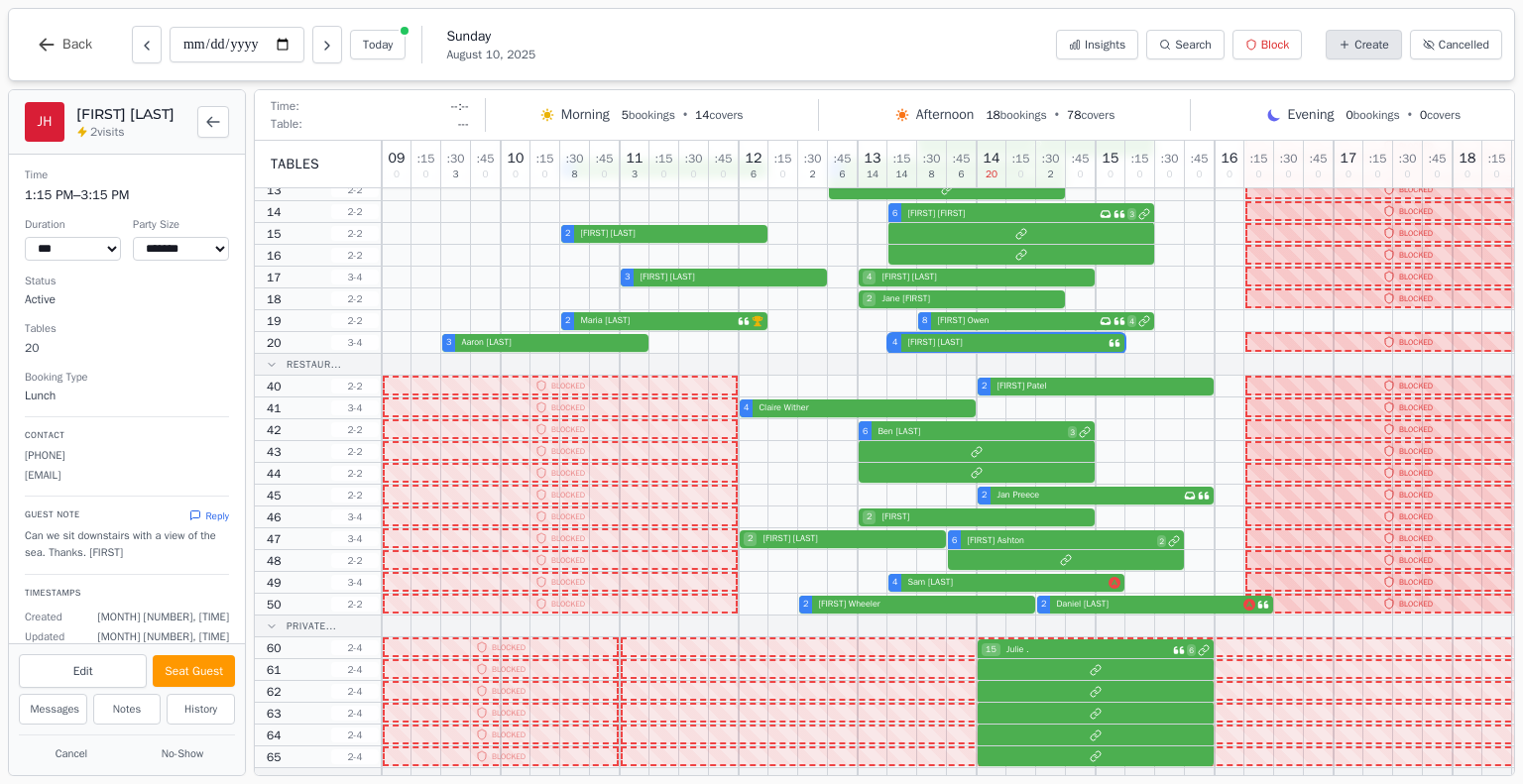 select on "****" 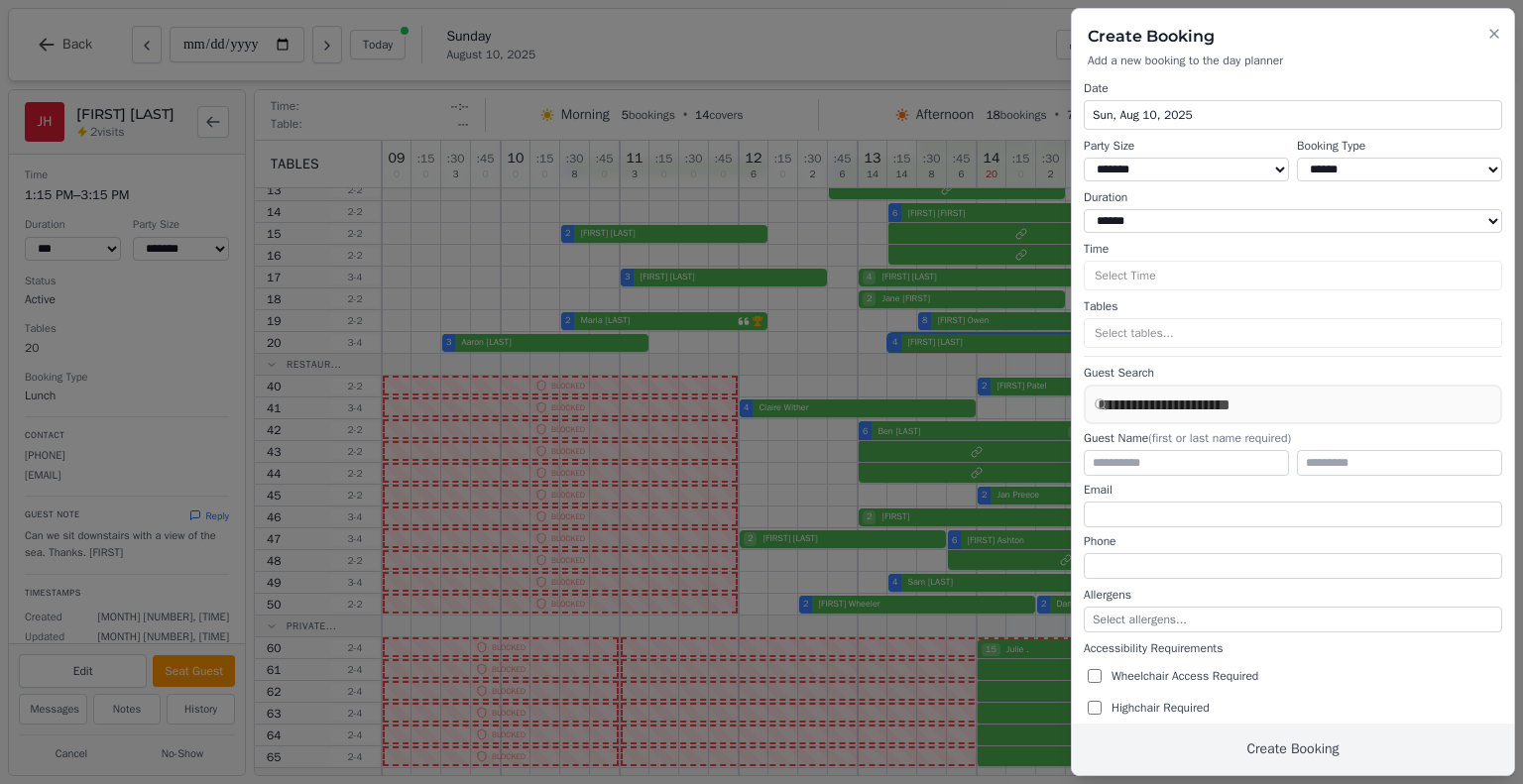 click on "**********" at bounding box center (1293, 434) 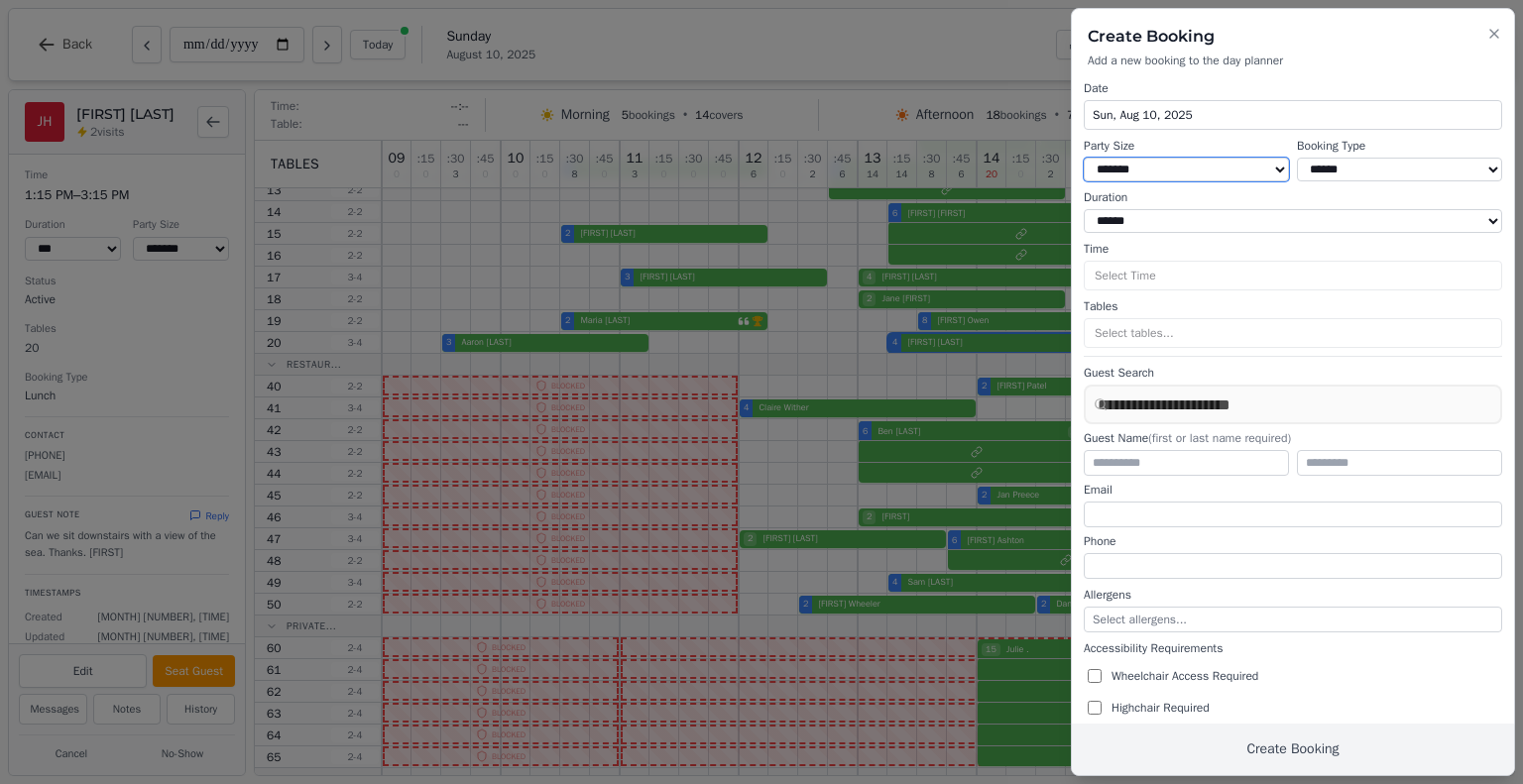 click on "*   ***** *   ****** *   ****** *   ****** *   ****** *   ****** *   ****** *   ****** *   ****** **   ****** **   ****** **   ****** **   ****** **   ****** **   ****** **   ****** **   ****** **   ****** **   ****** **   ****** **   ****** **   ****** **   ****** **   ****** **   ****** **   ****** **   ****** **   ****** **   ****** **   ****** **   ****** **   ****** **   ****** **   ****** **   ****** **   ****** **   ****** **   ****** **   ****** **   ****** **   ****** **   ****** **   ****** **   ****** **   ****** **   ****** **   ****** **   ****** **   ****** **   ****** **   ****** **   ****** **   ****** **   ****** **   ****** **   ****** **   ****** **   ****** **   ****** **   ****** **   ****** **   ****** **   ****** **   ****** **   ****** **   ****** **   ****** **   ****** **   ****** **   ****** **   ****** **   ****** **   ****** **   ****** **   ****** **   ****** **   ****** **   ****** **   ****** **   ****** **   ****** **   ****** **   ****** **   ****** **   ****** **   ****** **" at bounding box center [1186, 169] 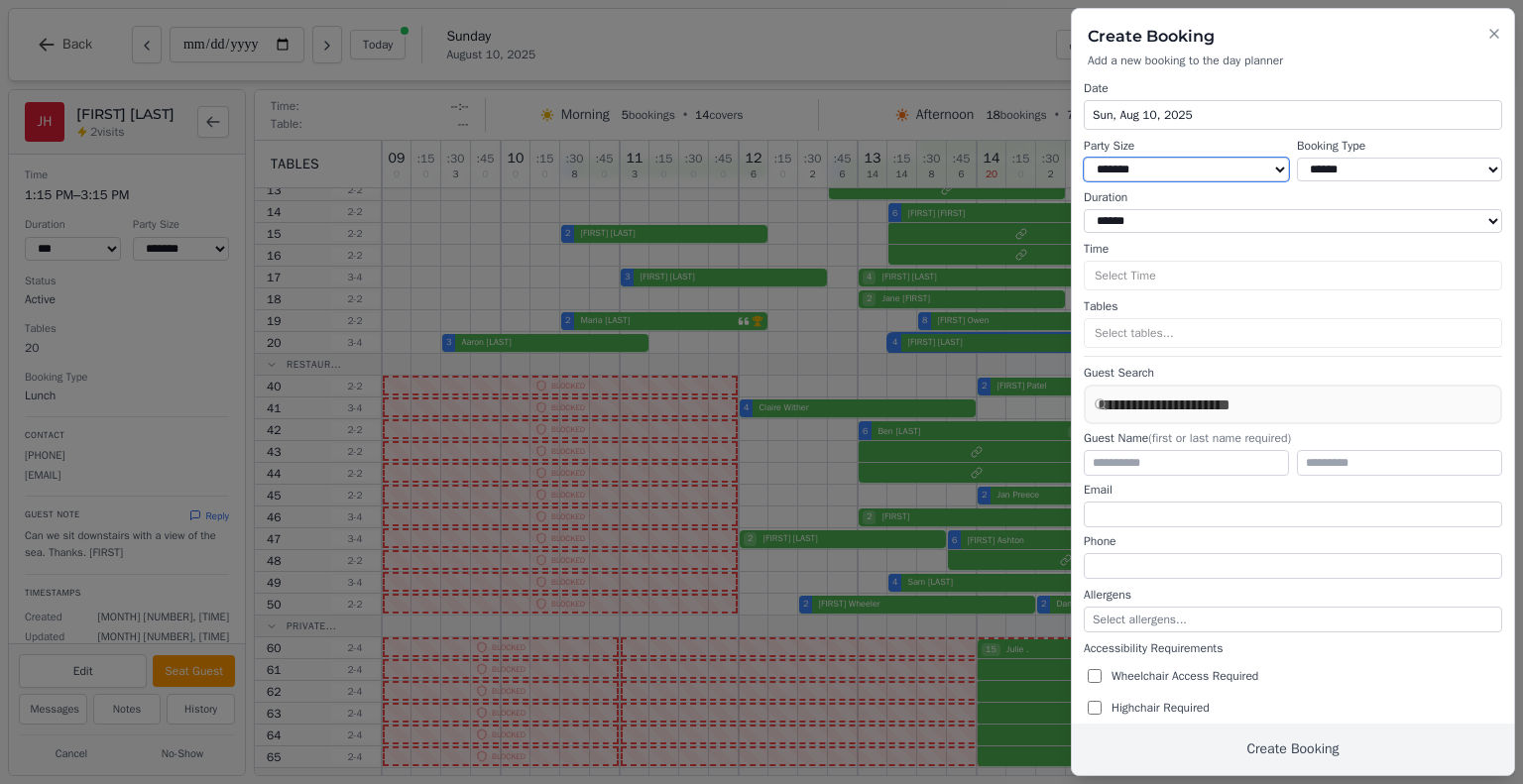 select on "*" 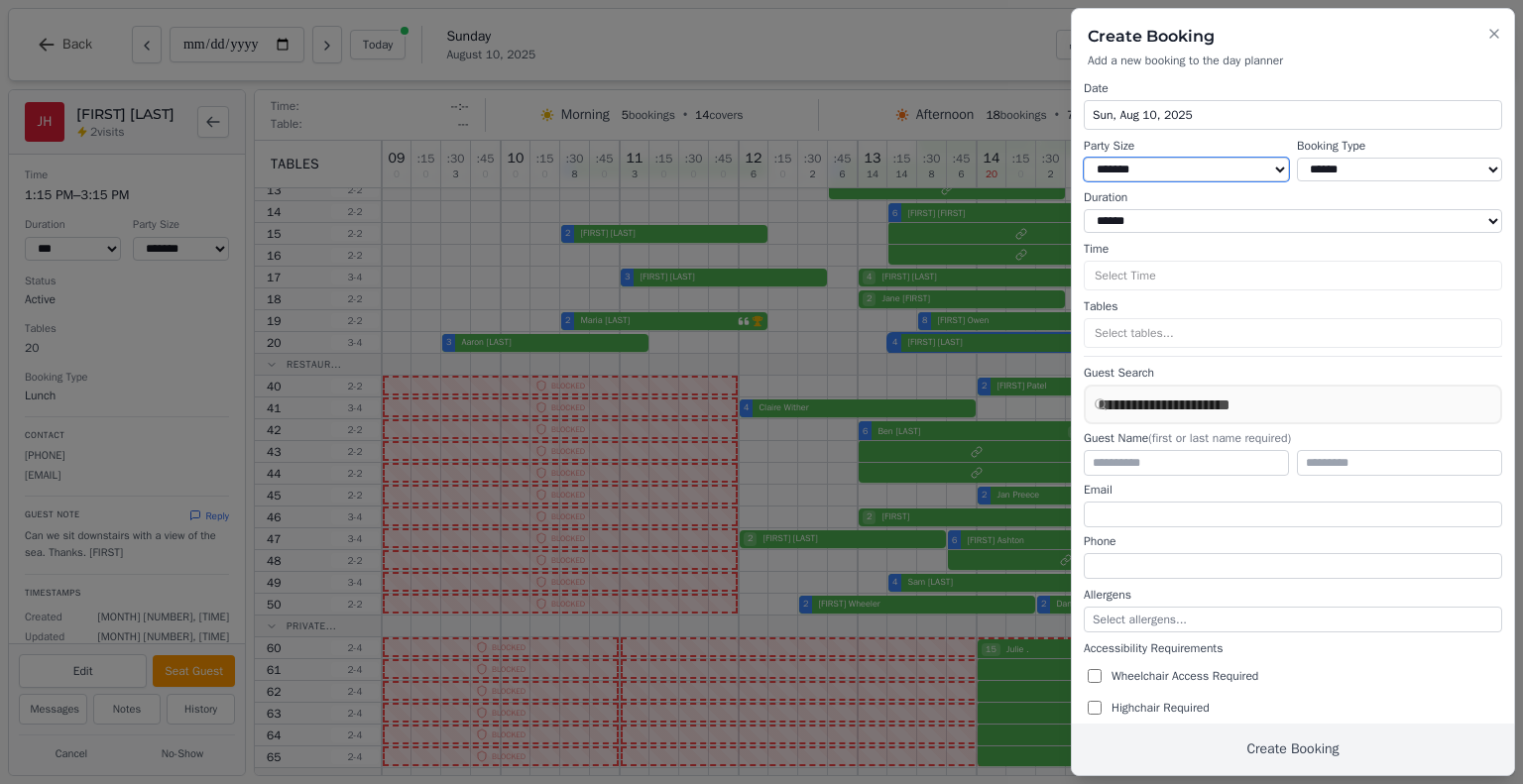 click on "*   ***** *   ****** *   ****** *   ****** *   ****** *   ****** *   ****** *   ****** *   ****** **   ****** **   ****** **   ****** **   ****** **   ****** **   ****** **   ****** **   ****** **   ****** **   ****** **   ****** **   ****** **   ****** **   ****** **   ****** **   ****** **   ****** **   ****** **   ****** **   ****** **   ****** **   ****** **   ****** **   ****** **   ****** **   ****** **   ****** **   ****** **   ****** **   ****** **   ****** **   ****** **   ****** **   ****** **   ****** **   ****** **   ****** **   ****** **   ****** **   ****** **   ****** **   ****** **   ****** **   ****** **   ****** **   ****** **   ****** **   ****** **   ****** **   ****** **   ****** **   ****** **   ****** **   ****** **   ****** **   ****** **   ****** **   ****** **   ****** **   ****** **   ****** **   ****** **   ****** **   ****** **   ****** **   ****** **   ****** **   ****** **   ****** **   ****** **   ****** **   ****** **   ****** **   ****** **   ****** **   ****** **   ****** **" at bounding box center [1186, 169] 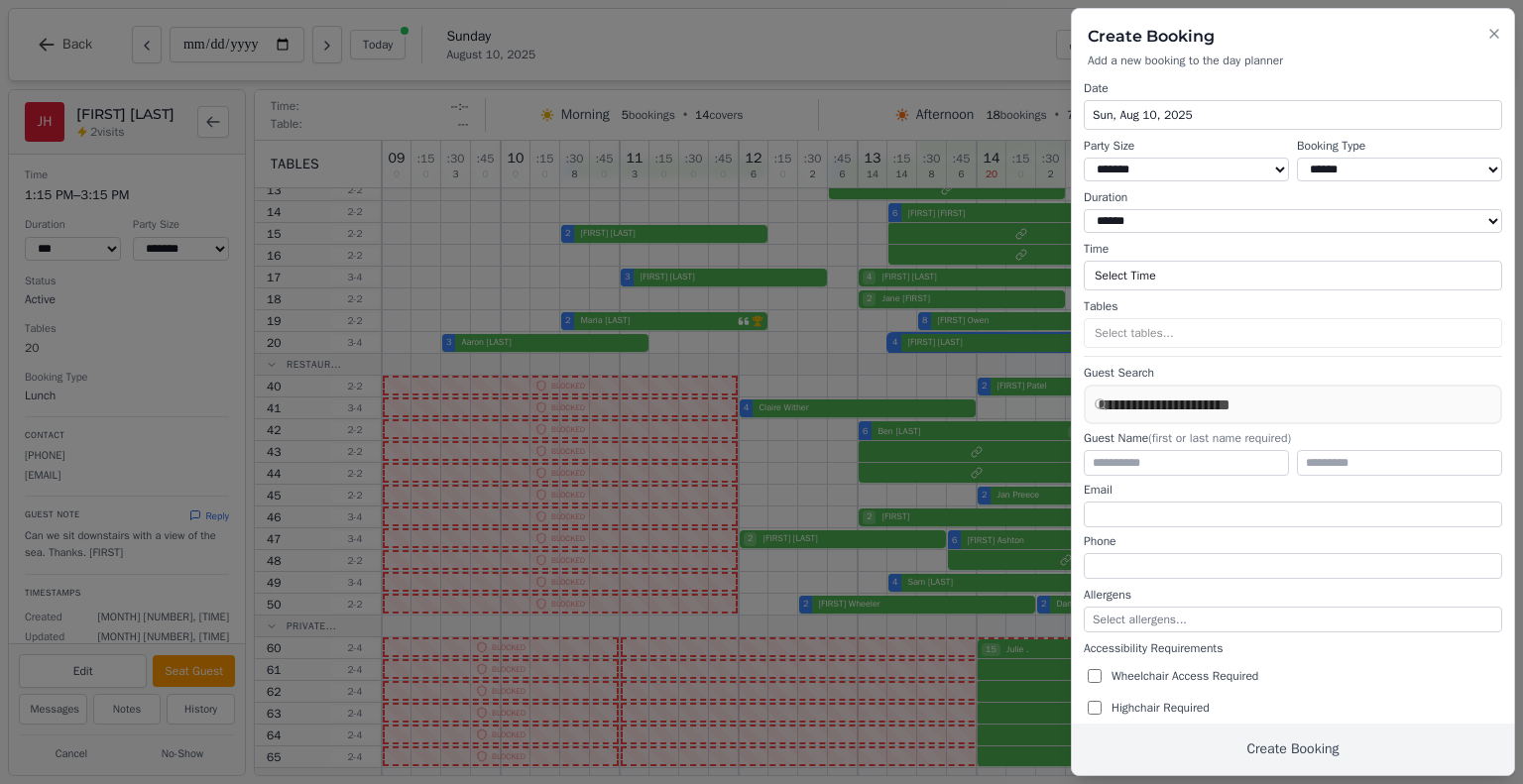 drag, startPoint x: 1328, startPoint y: 168, endPoint x: 1379, endPoint y: 160, distance: 51.623638 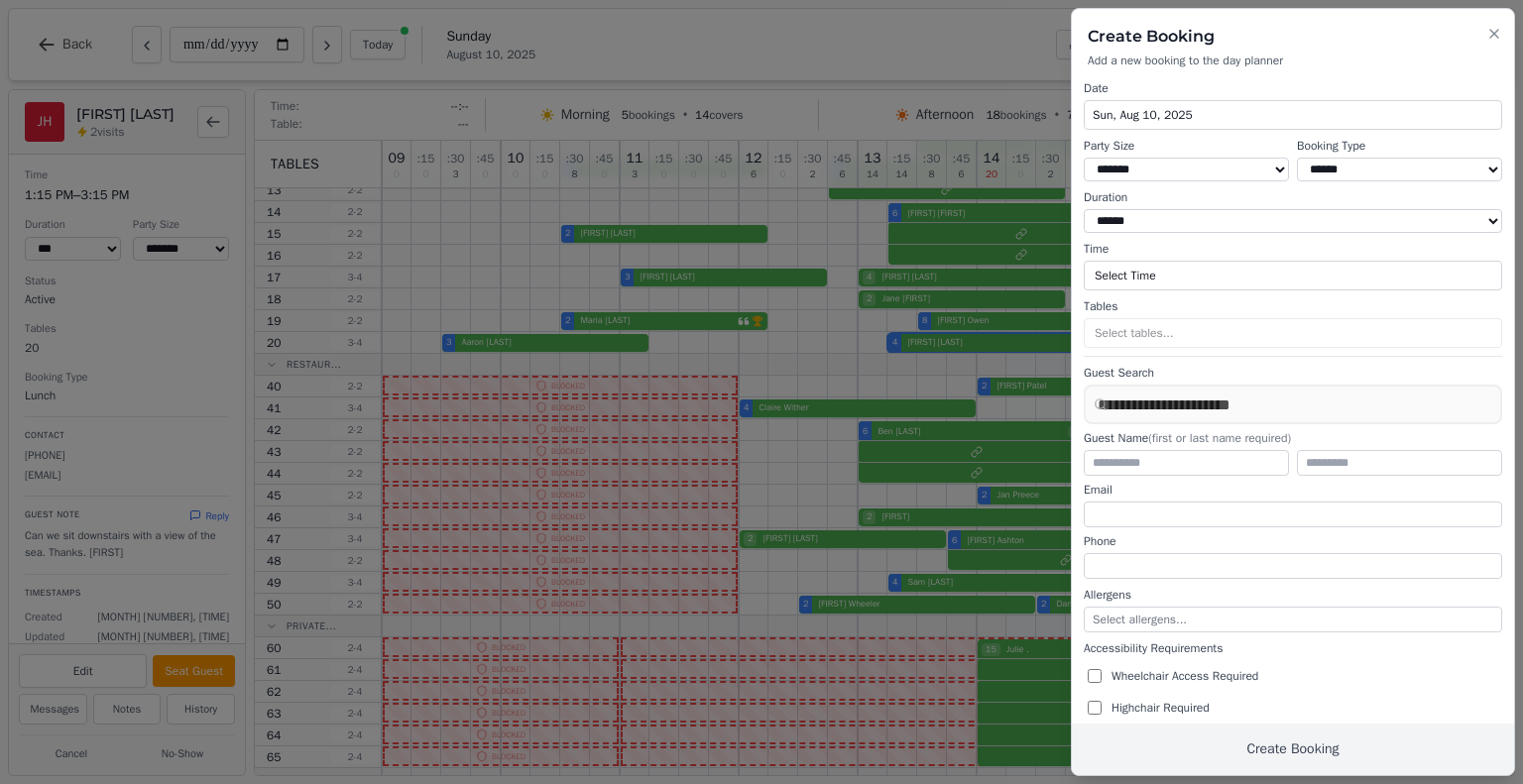select on "**********" 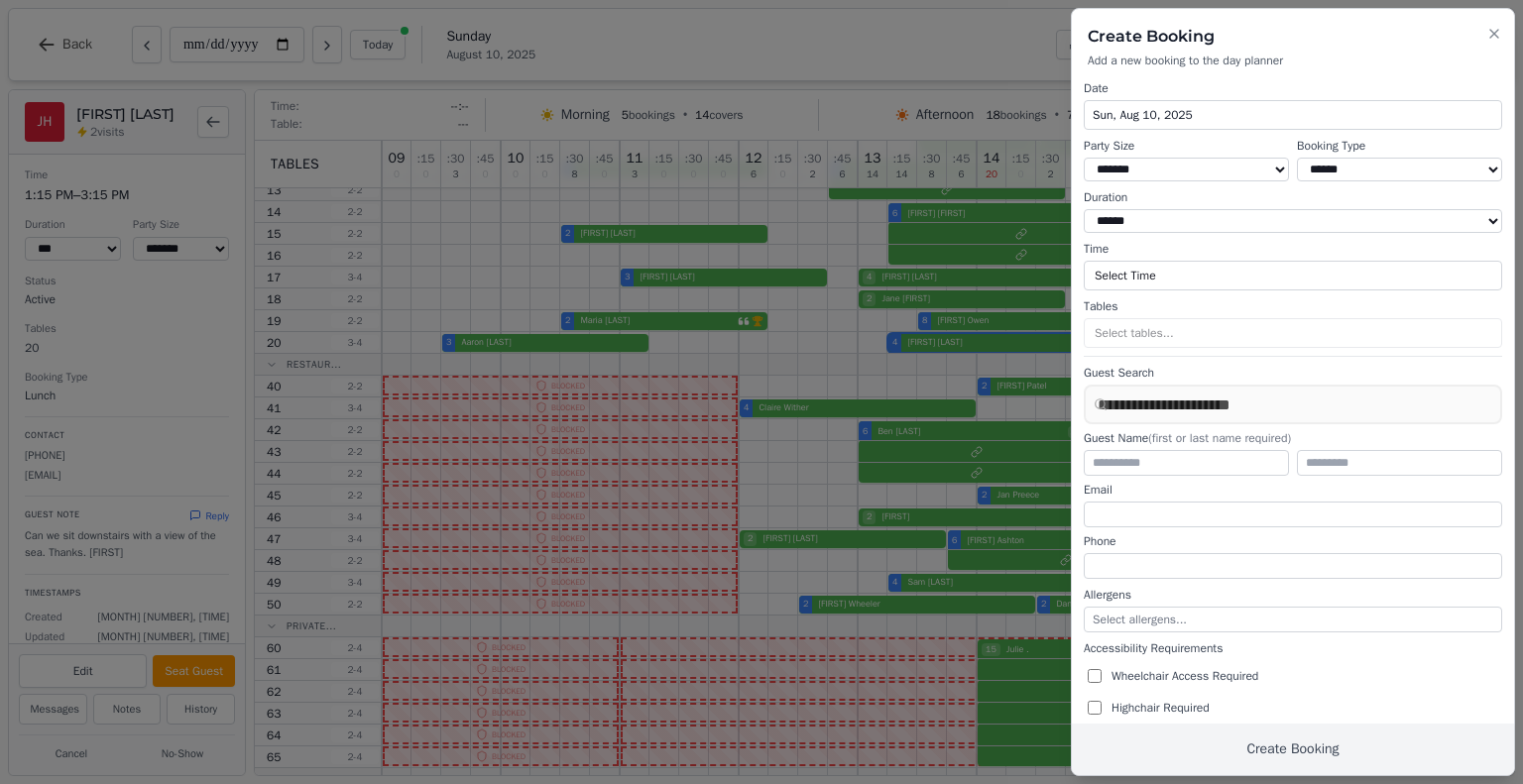 click on "****** ***** *******" at bounding box center [1399, 169] 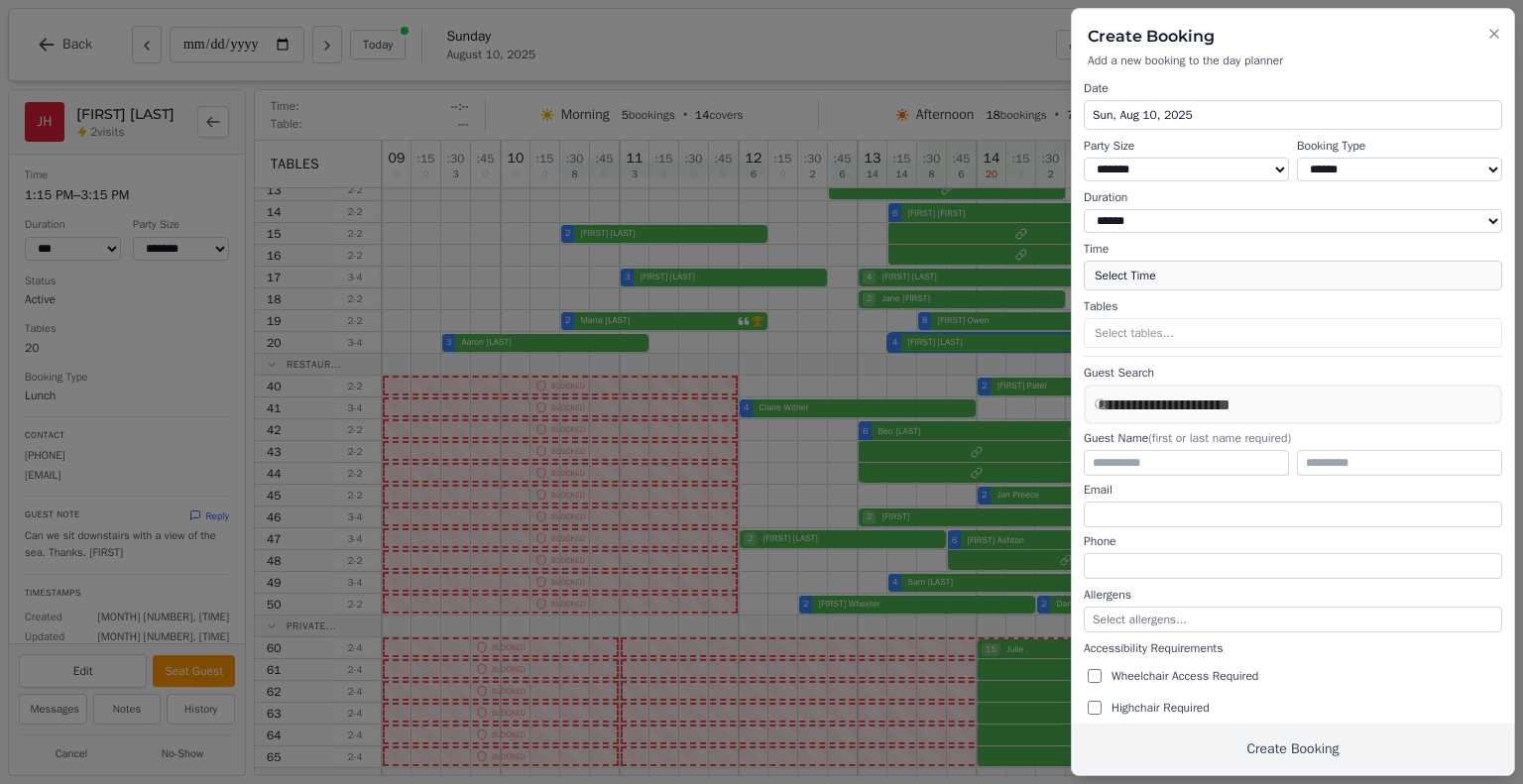 click on "Select Time" at bounding box center [1293, 276] 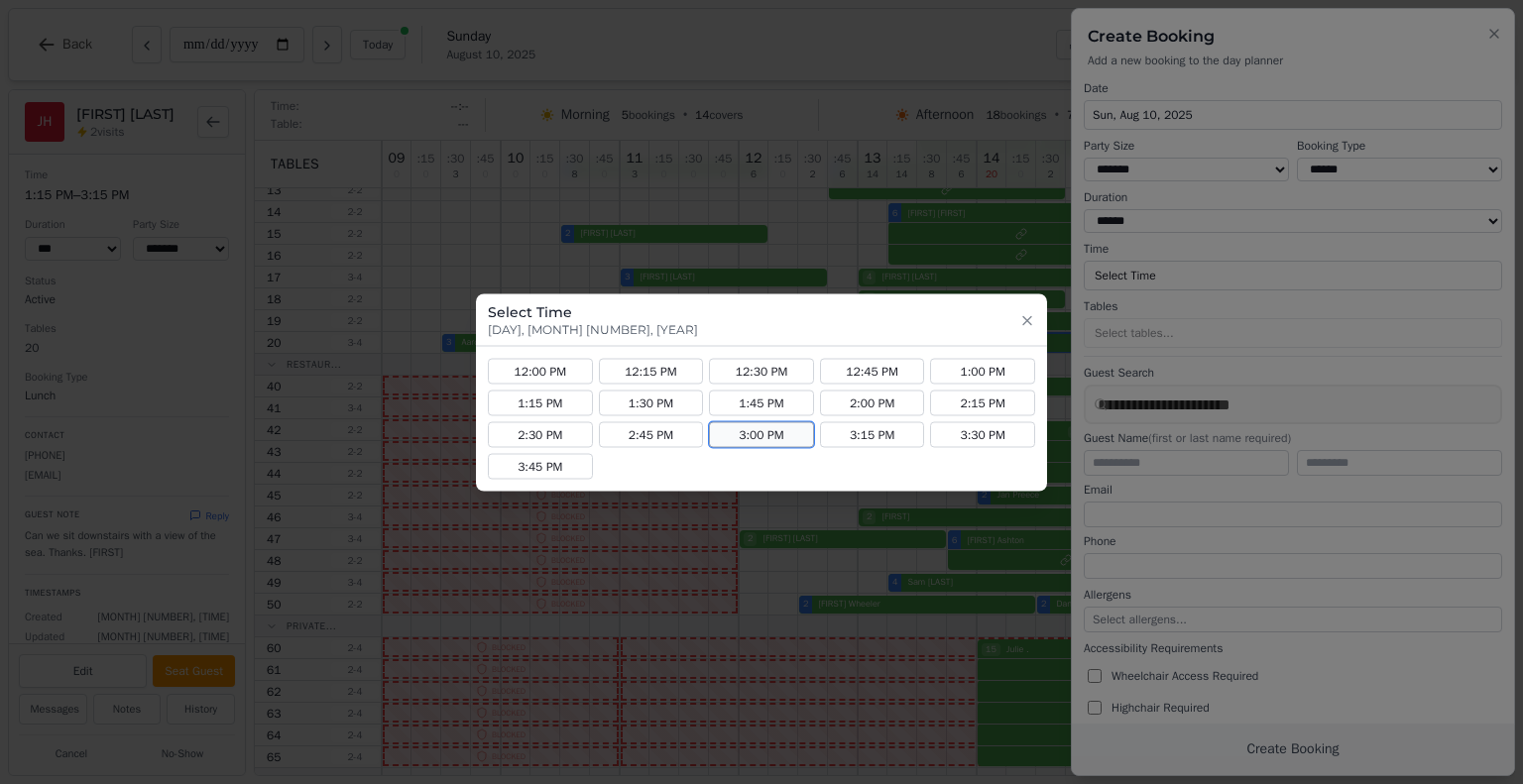 click on "3:00 PM" at bounding box center [762, 434] 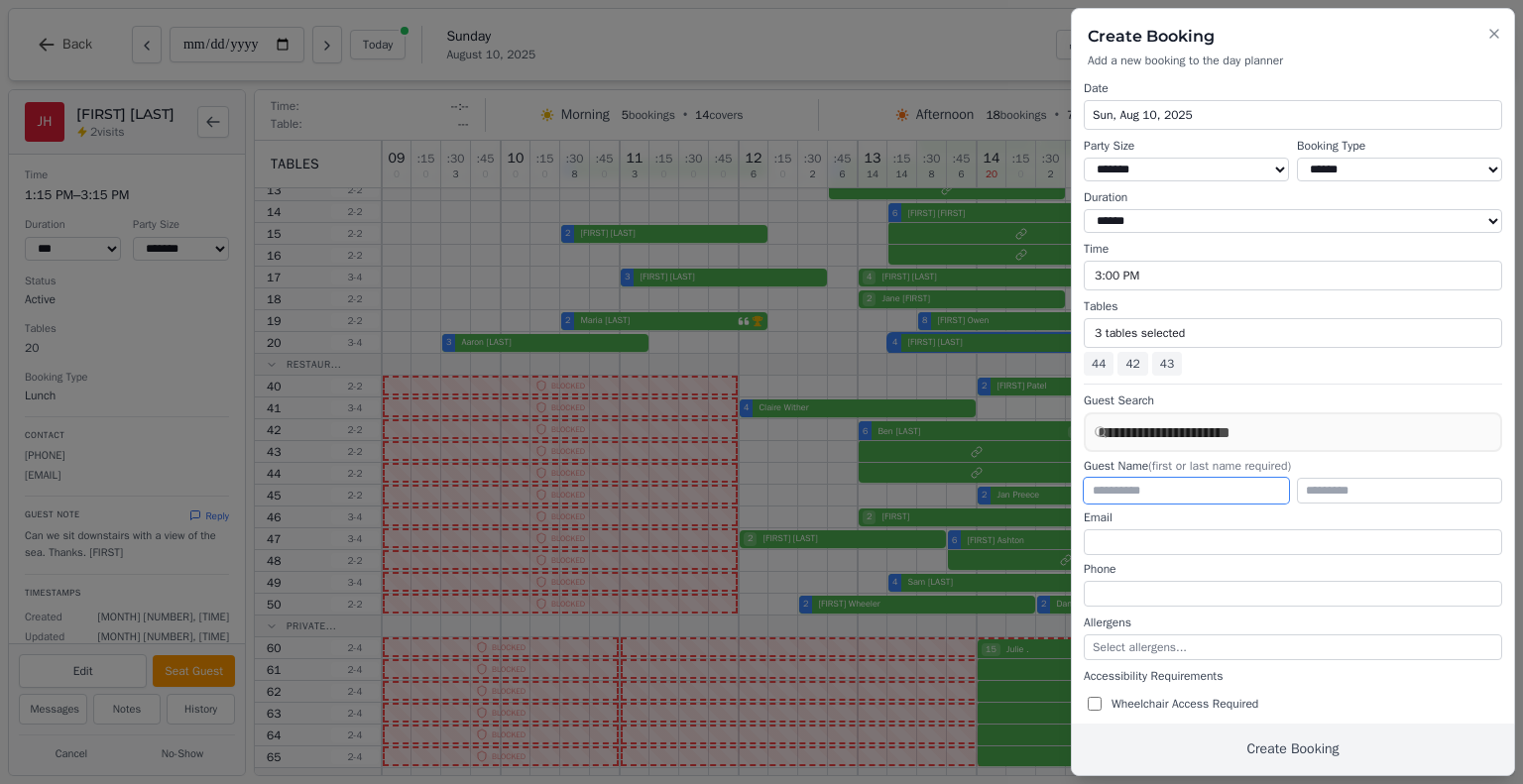 click at bounding box center (1186, 491) 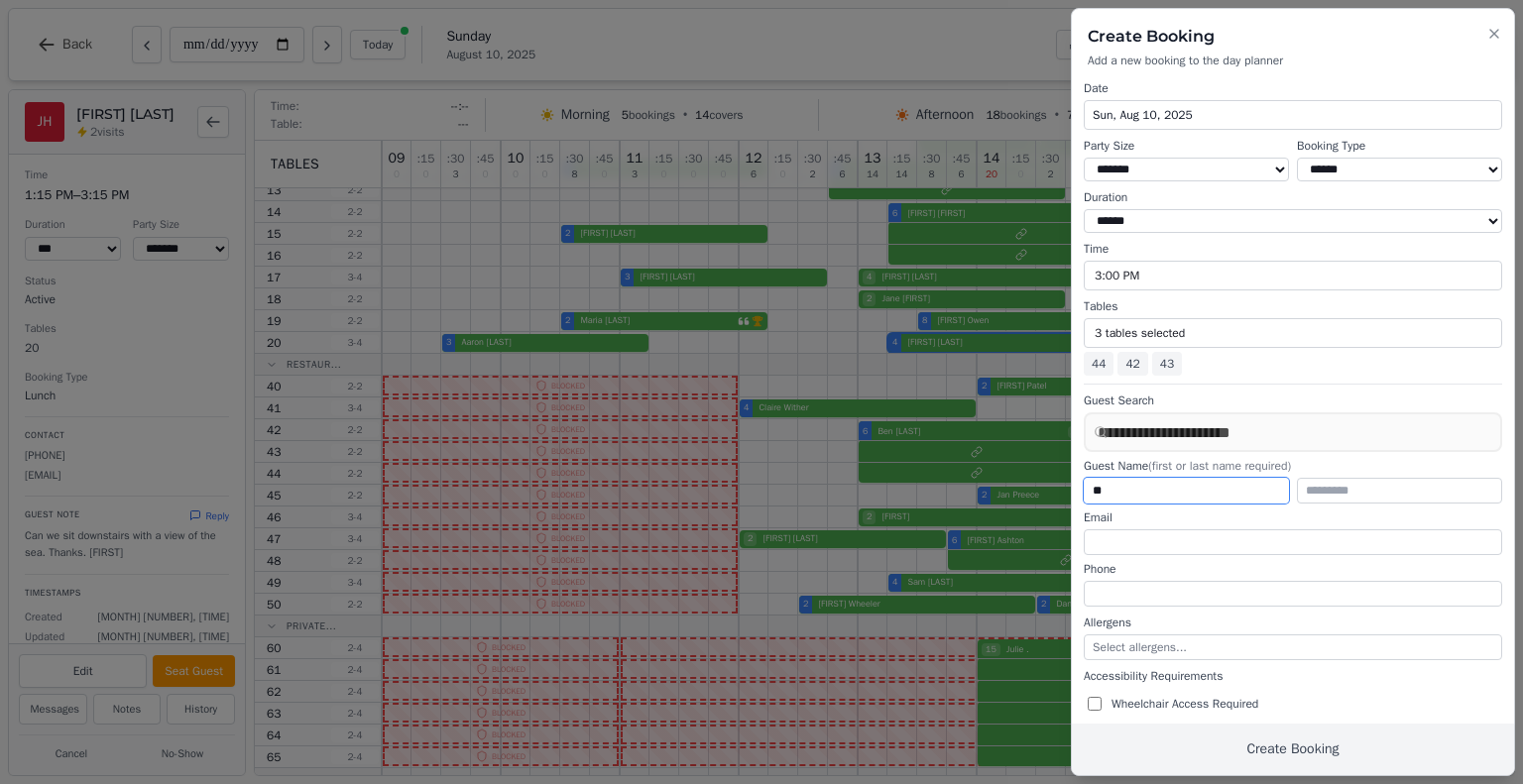 type on "*" 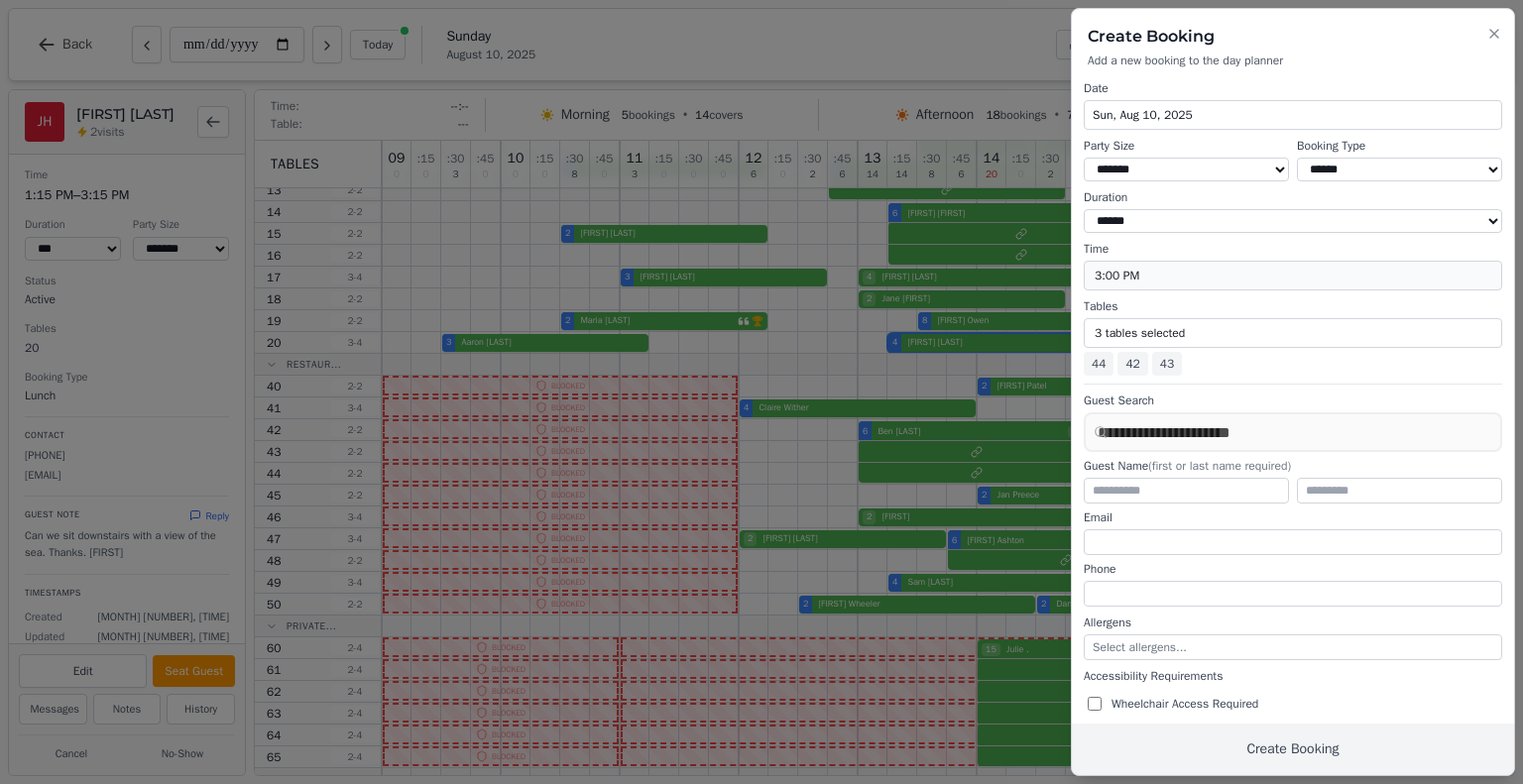 click on "3:00 PM" at bounding box center (1293, 276) 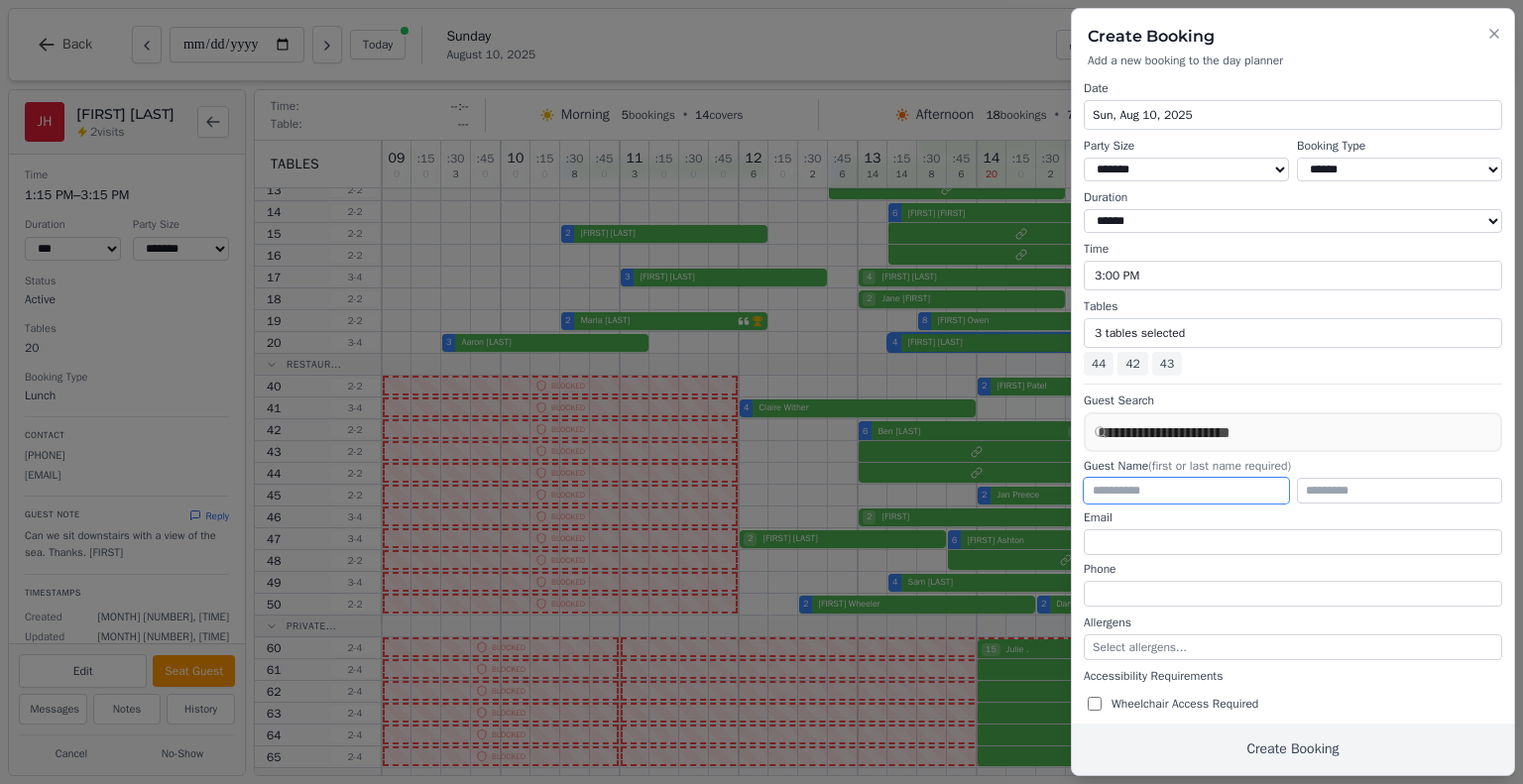 click at bounding box center [1186, 491] 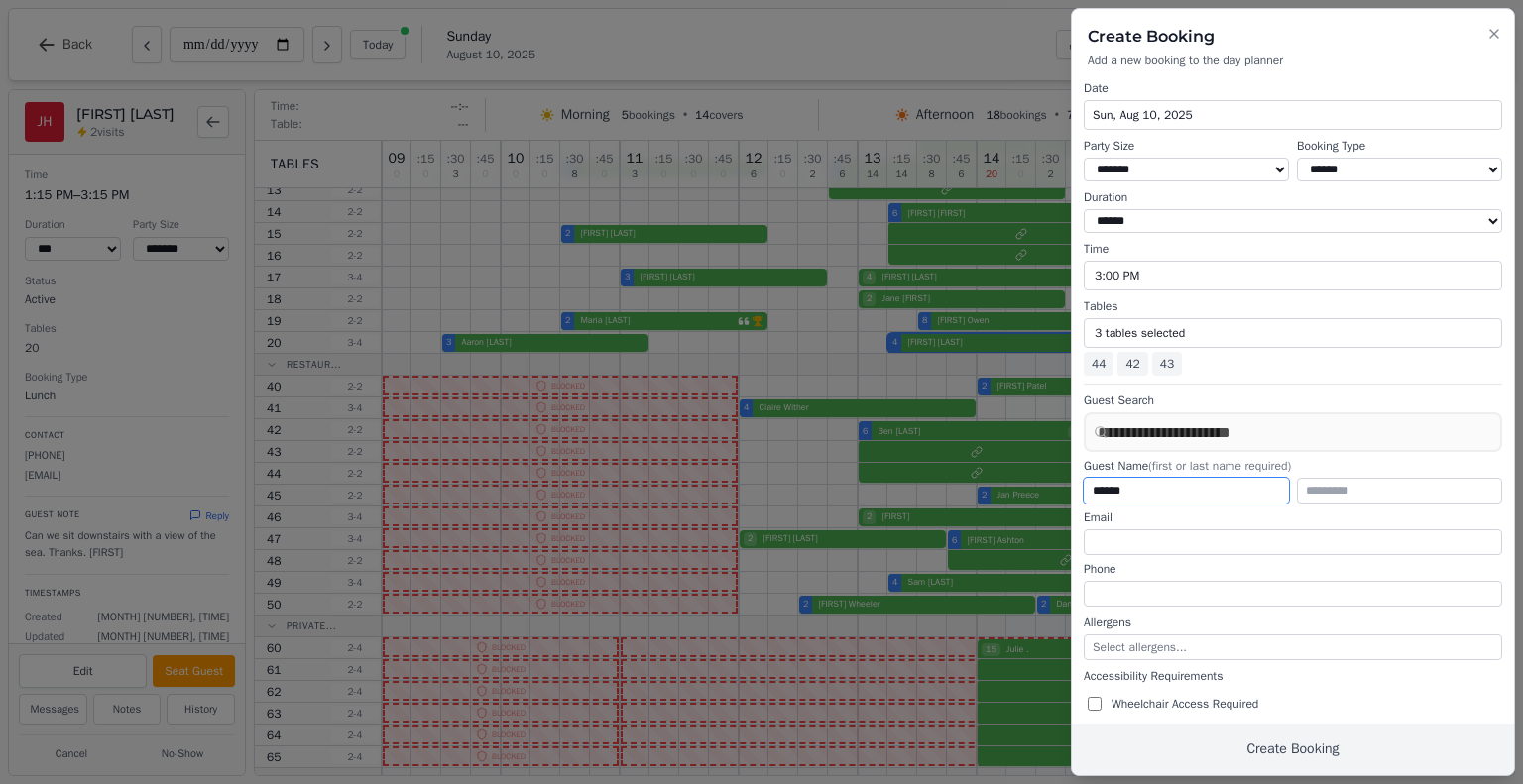 type on "******" 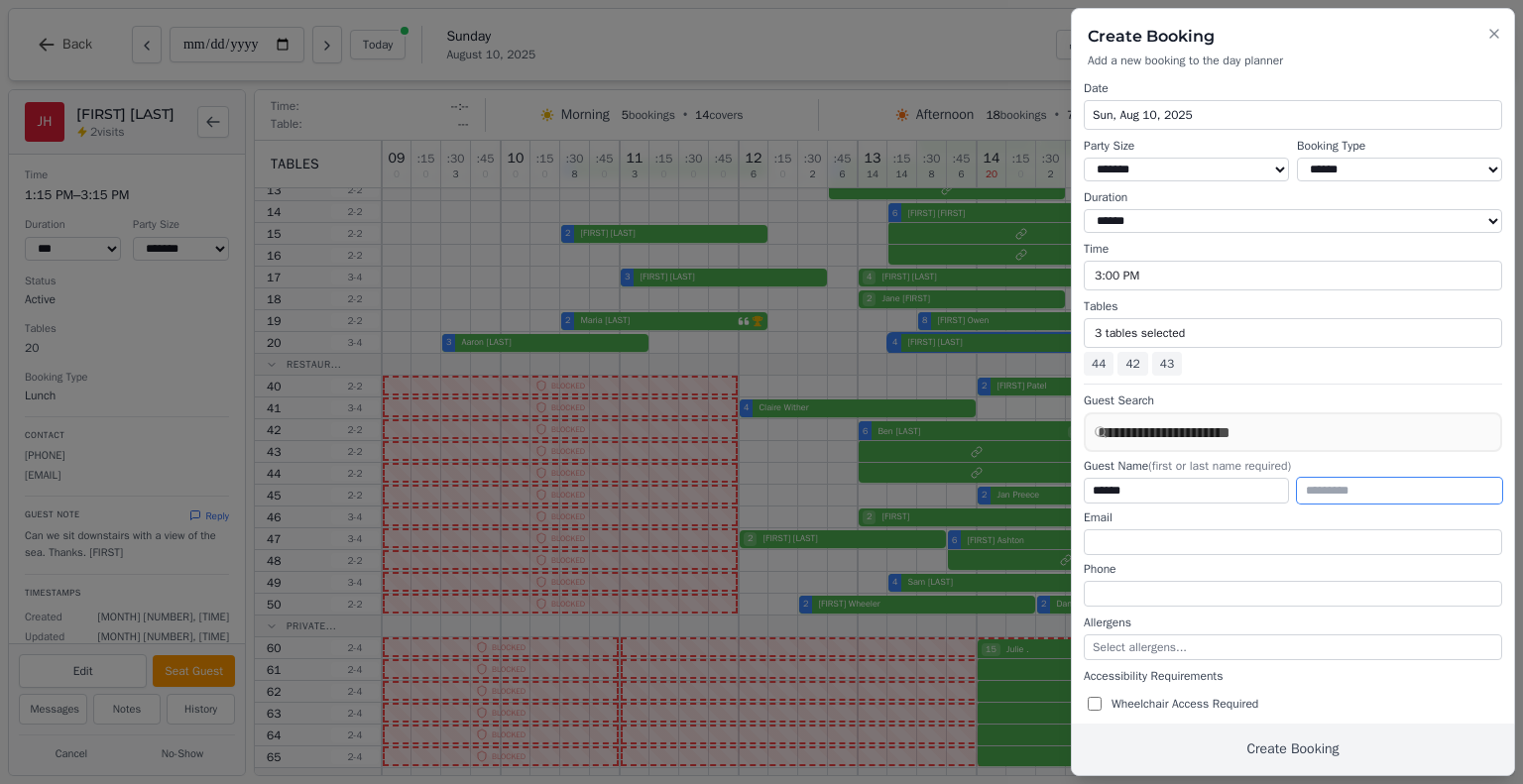 click at bounding box center [1399, 491] 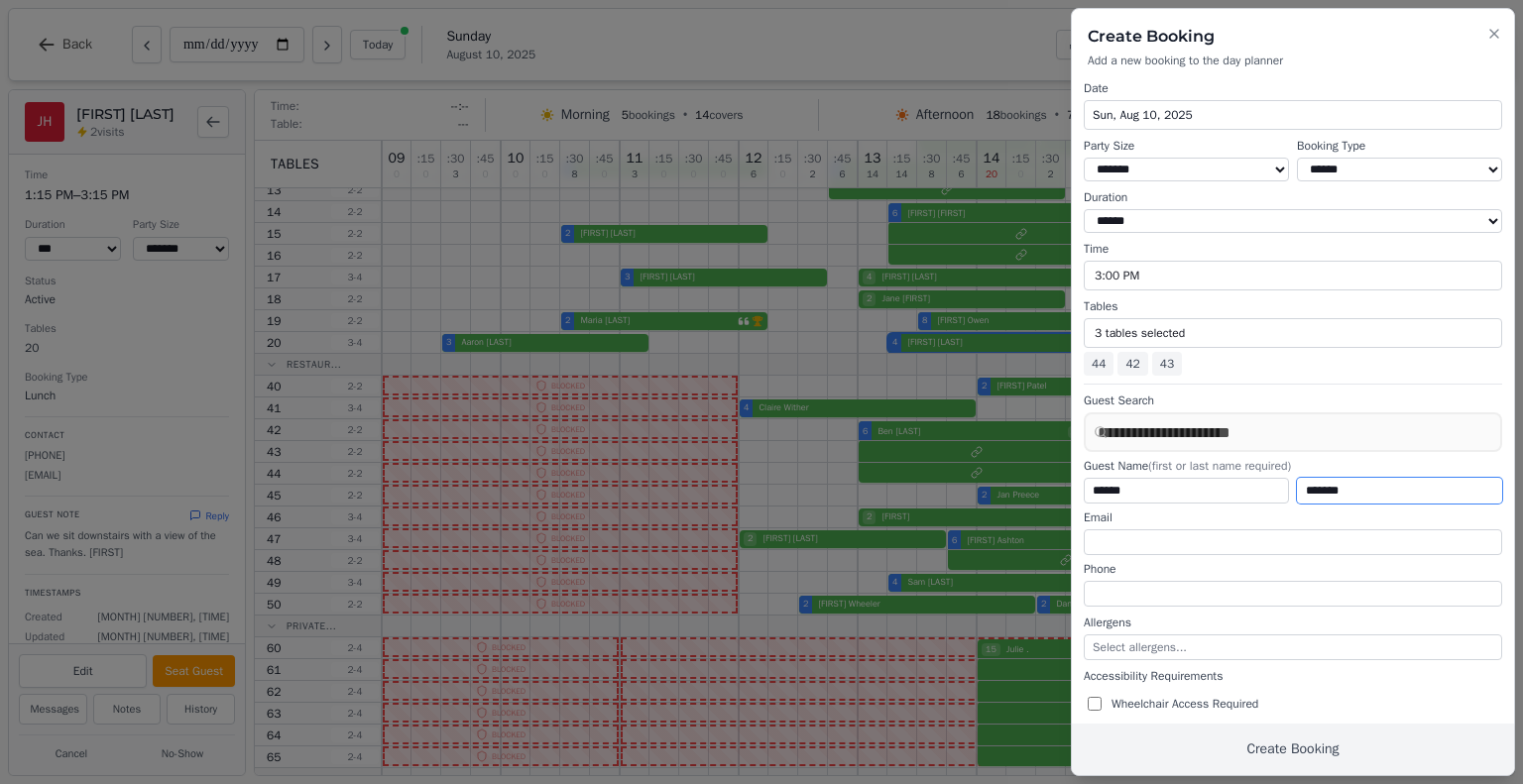 type on "*******" 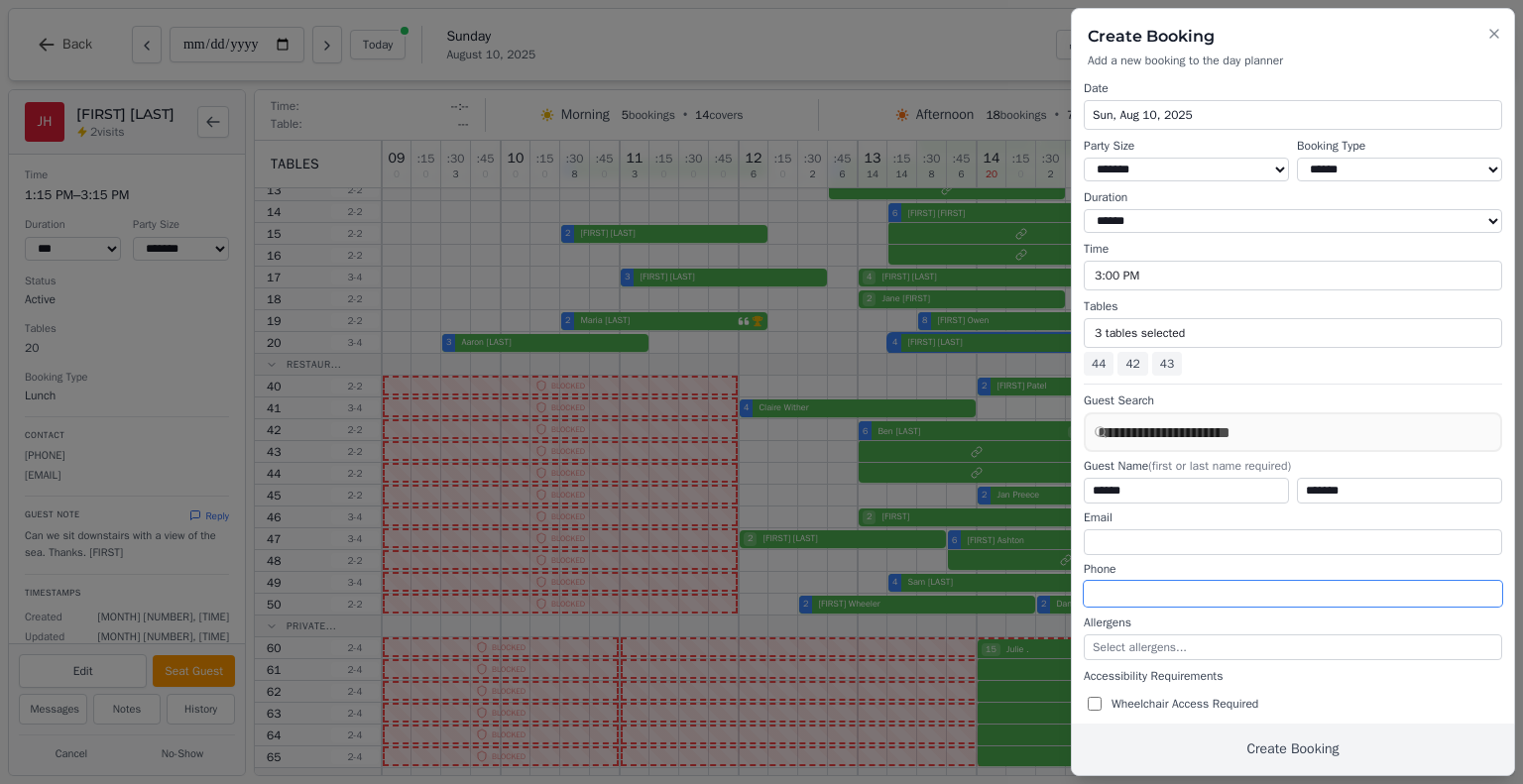click at bounding box center (1293, 594) 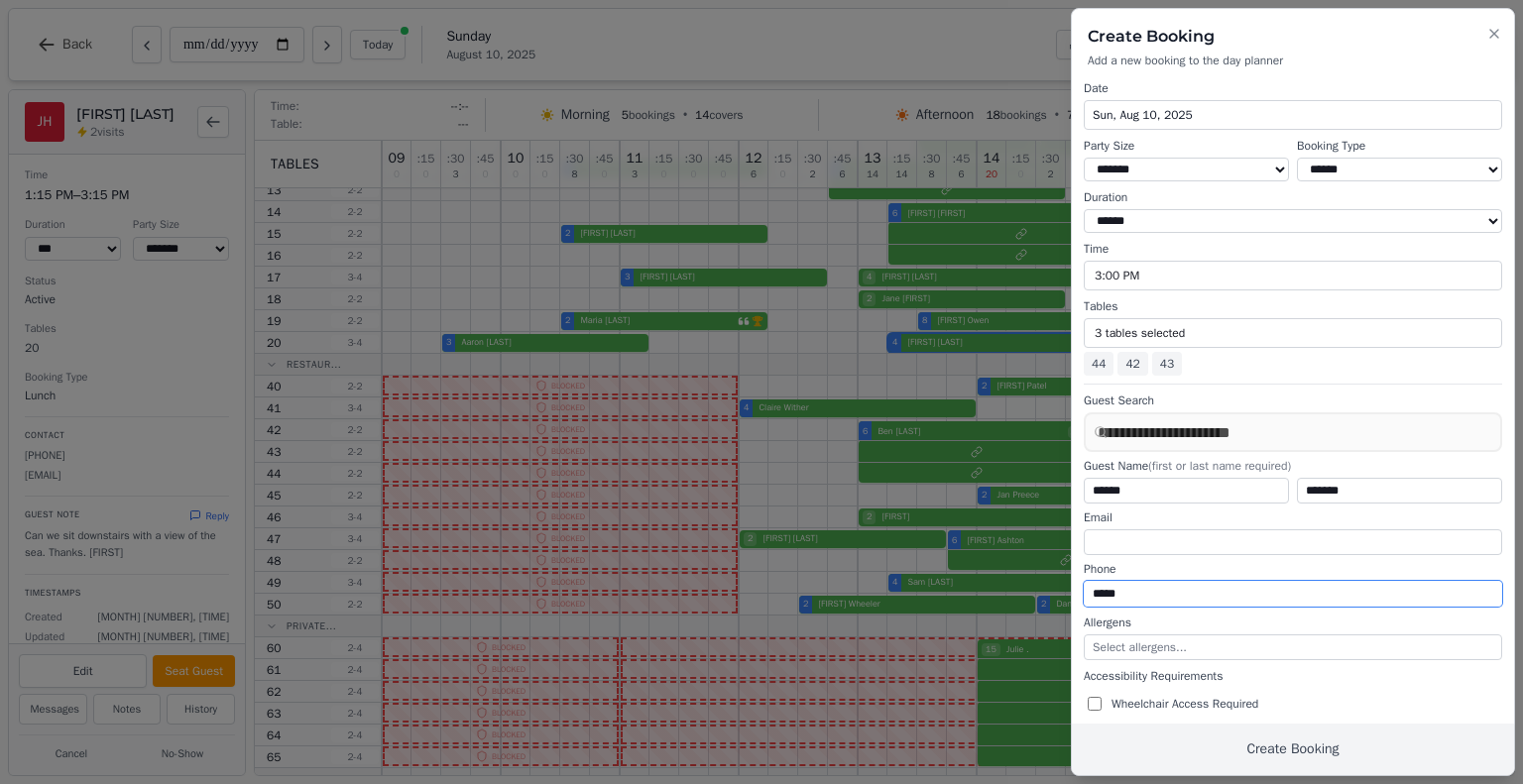 click on "*****" at bounding box center [1293, 594] 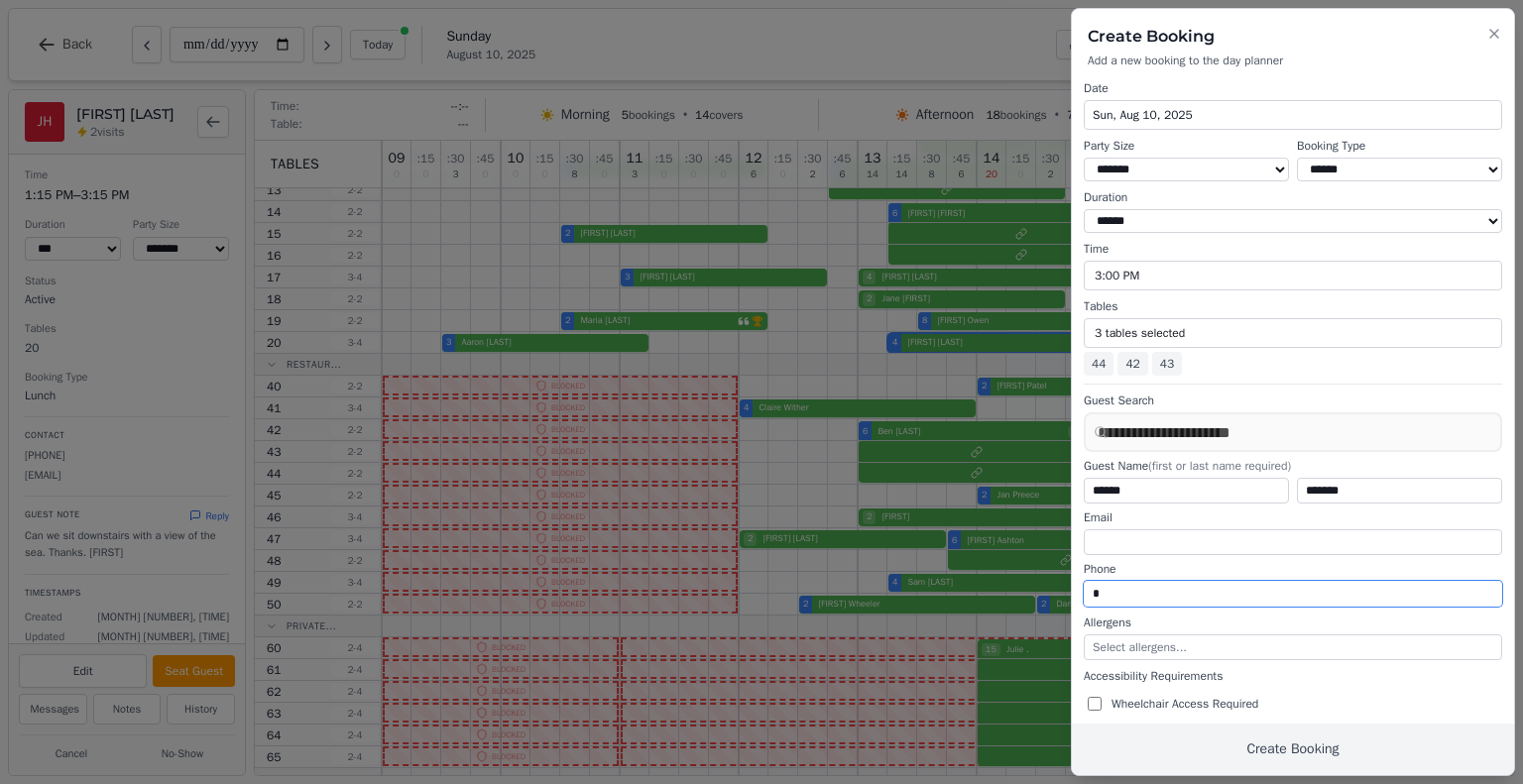 click on "*" at bounding box center (1293, 594) 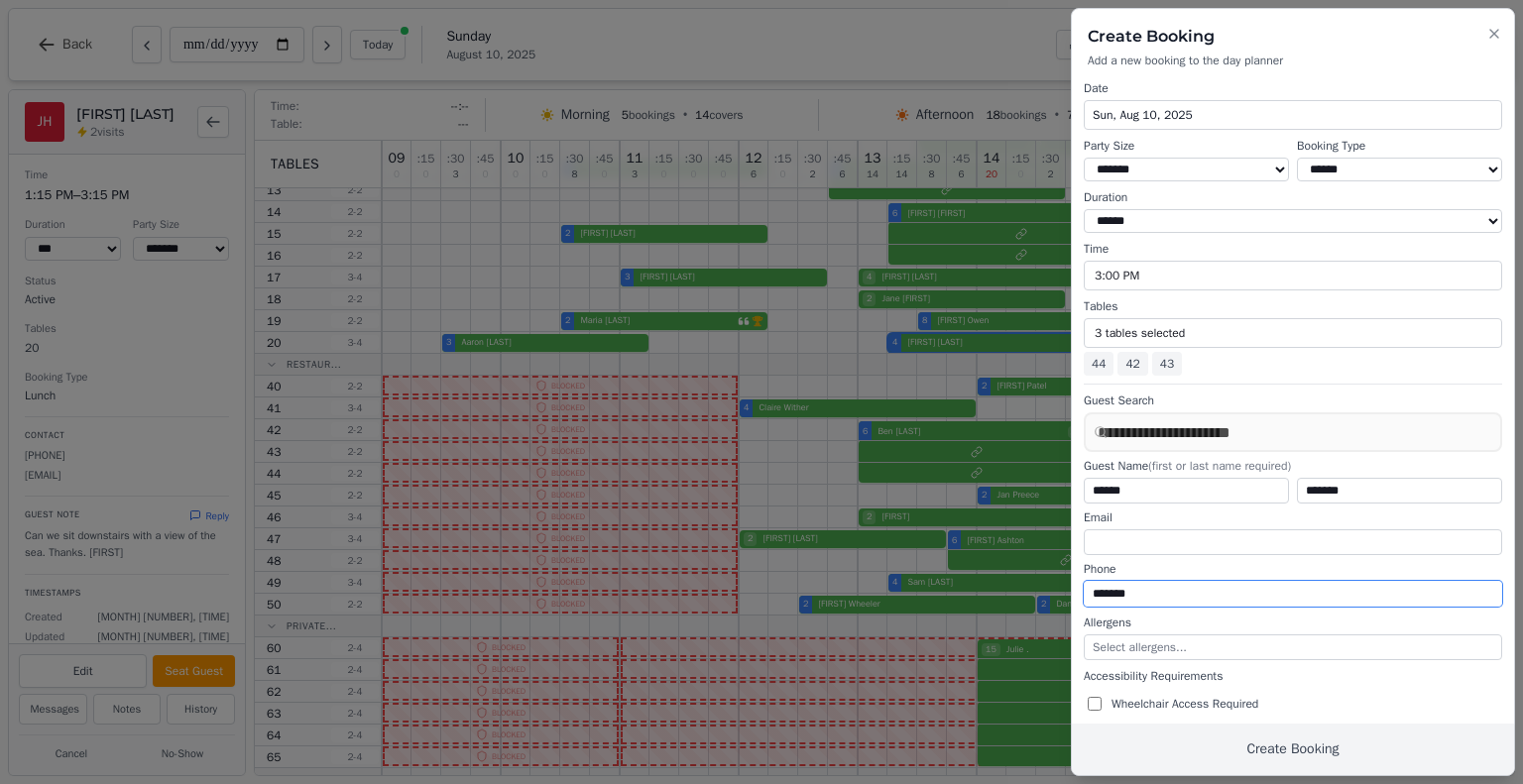 type on "*******" 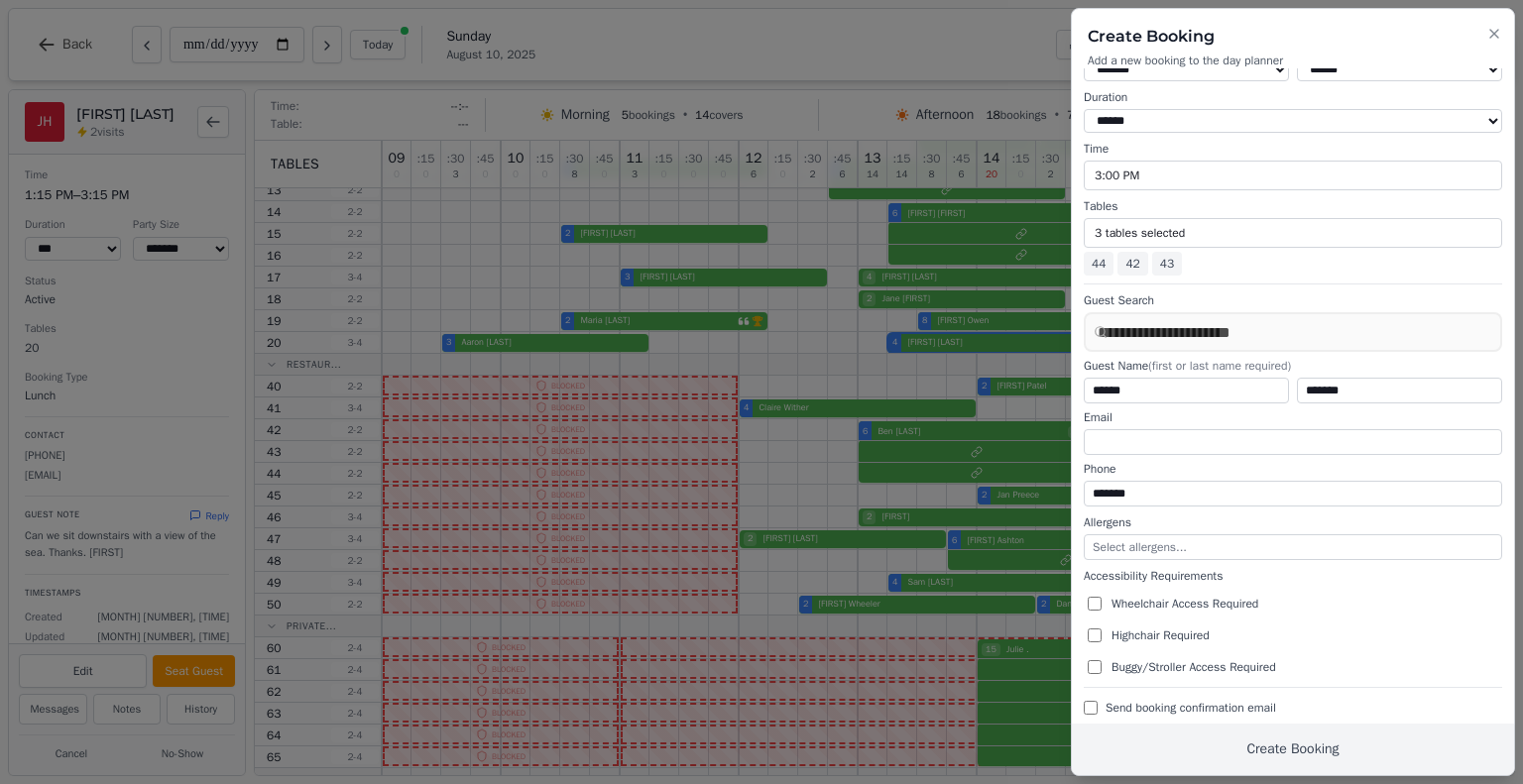 scroll, scrollTop: 123, scrollLeft: 0, axis: vertical 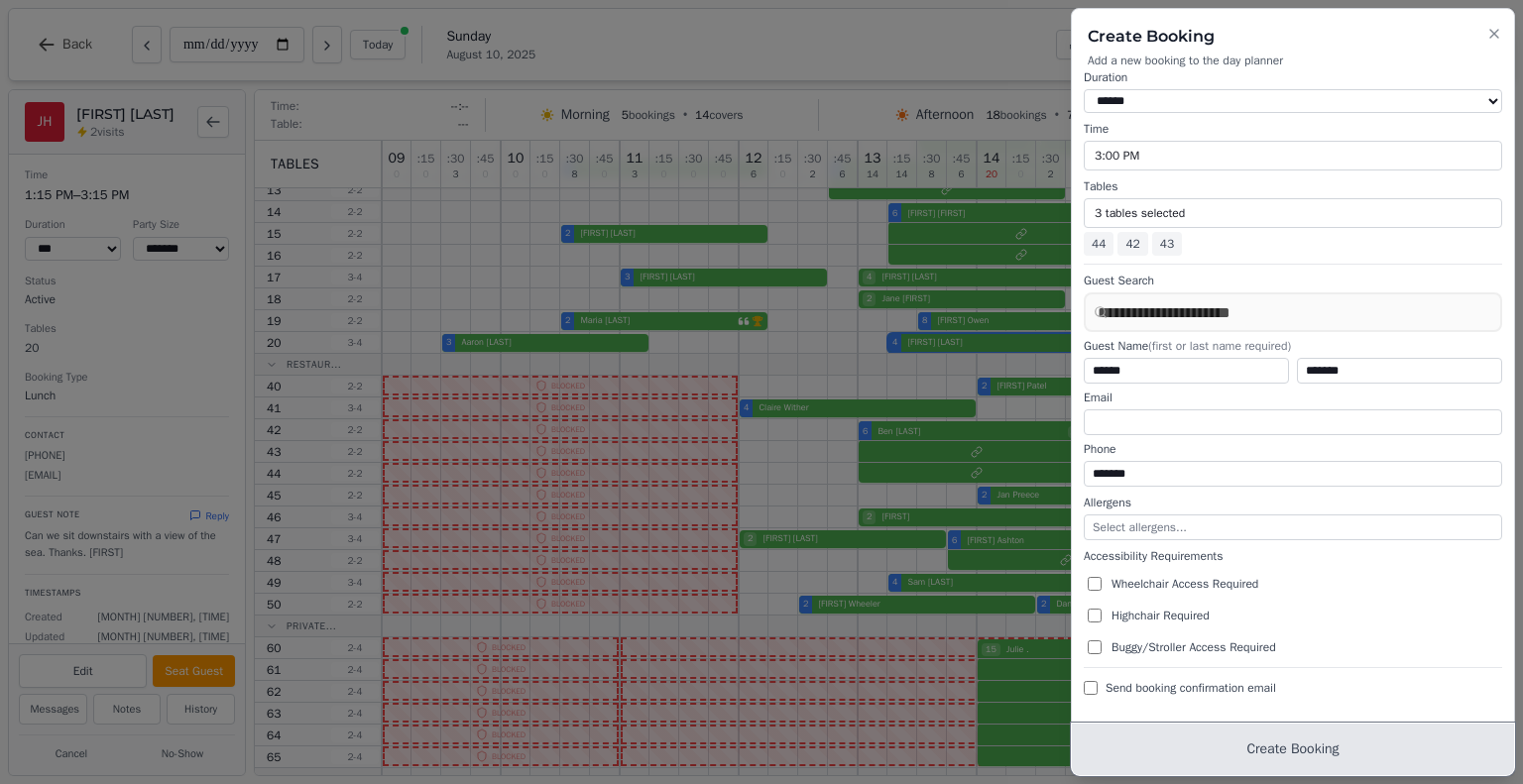 click on "Create Booking" at bounding box center (1293, 749) 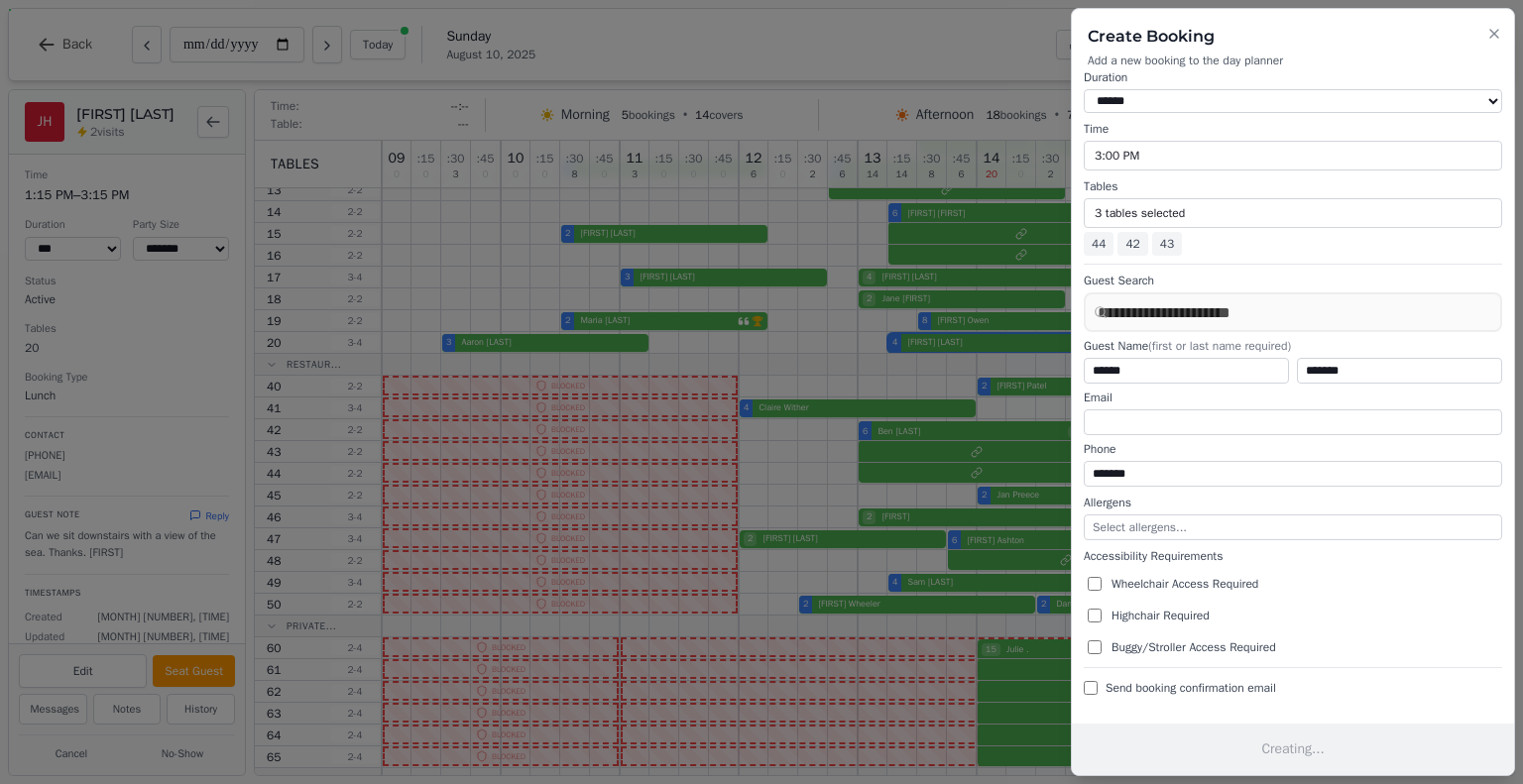 scroll, scrollTop: 0, scrollLeft: 0, axis: both 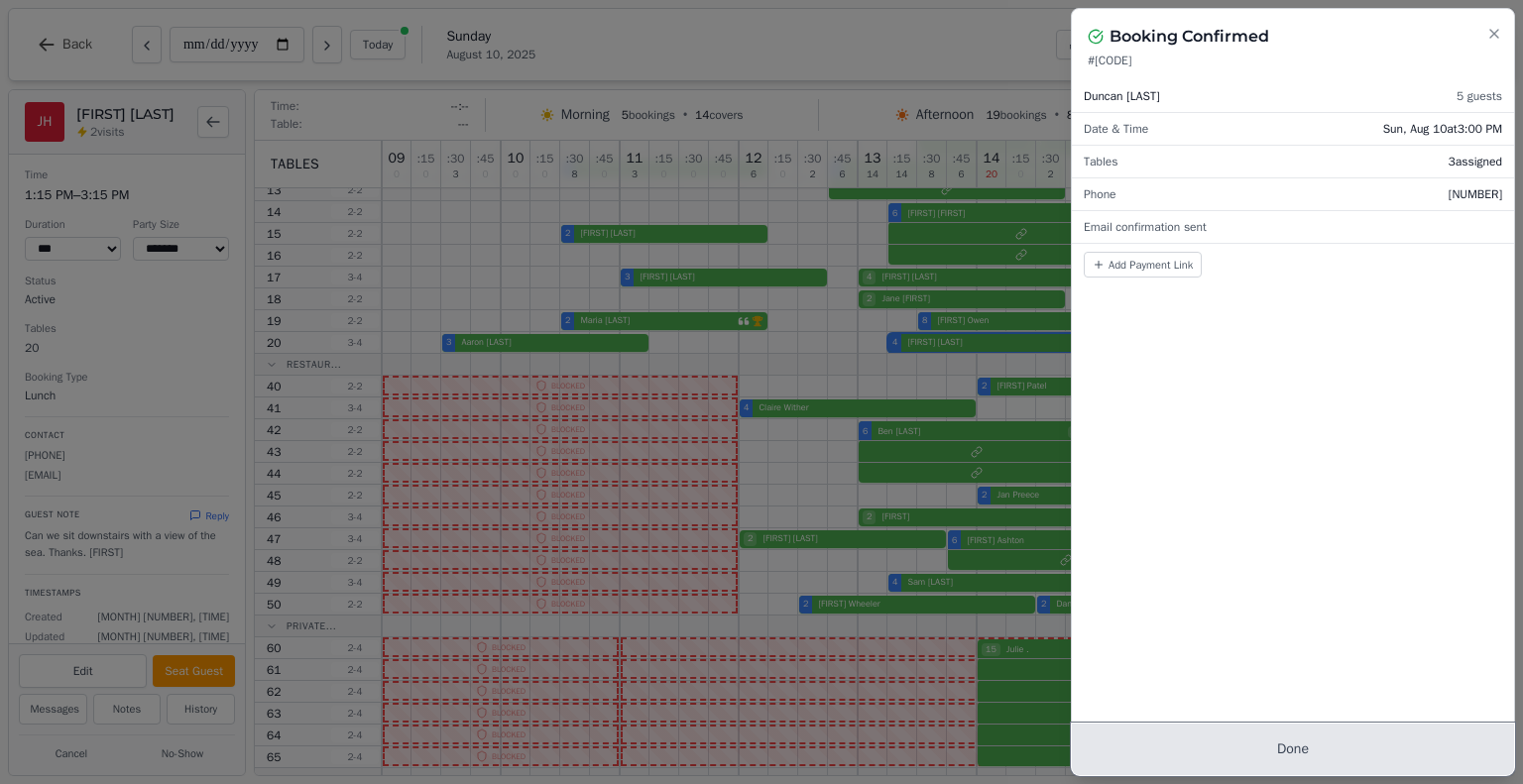 click on "Done" at bounding box center (1293, 749) 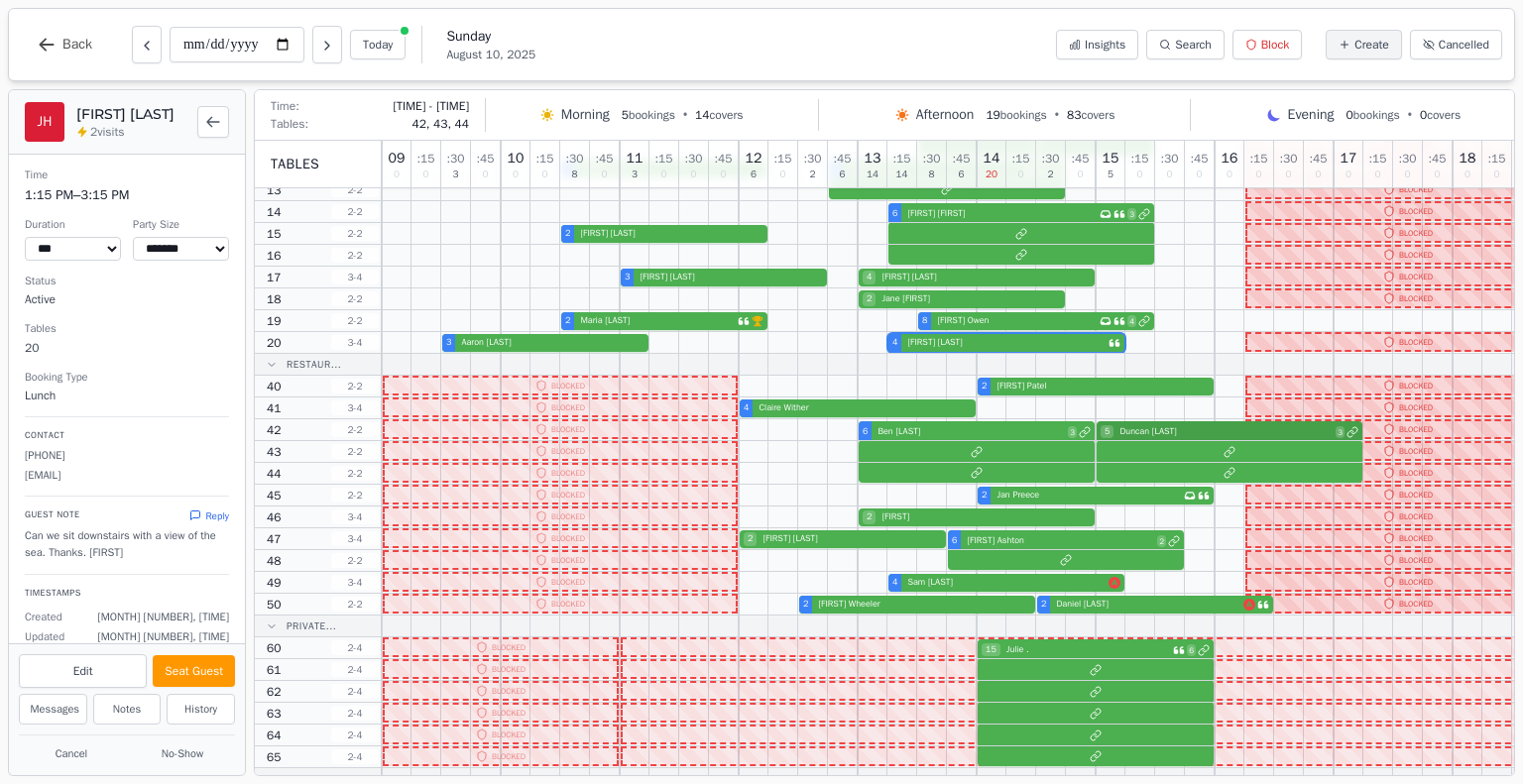 click on "[NUMBER] [FIRST]   [LAST] [NUMBER] [NUMBER] [FIRST]   [LAST] [NUMBER]" at bounding box center [977, 430] 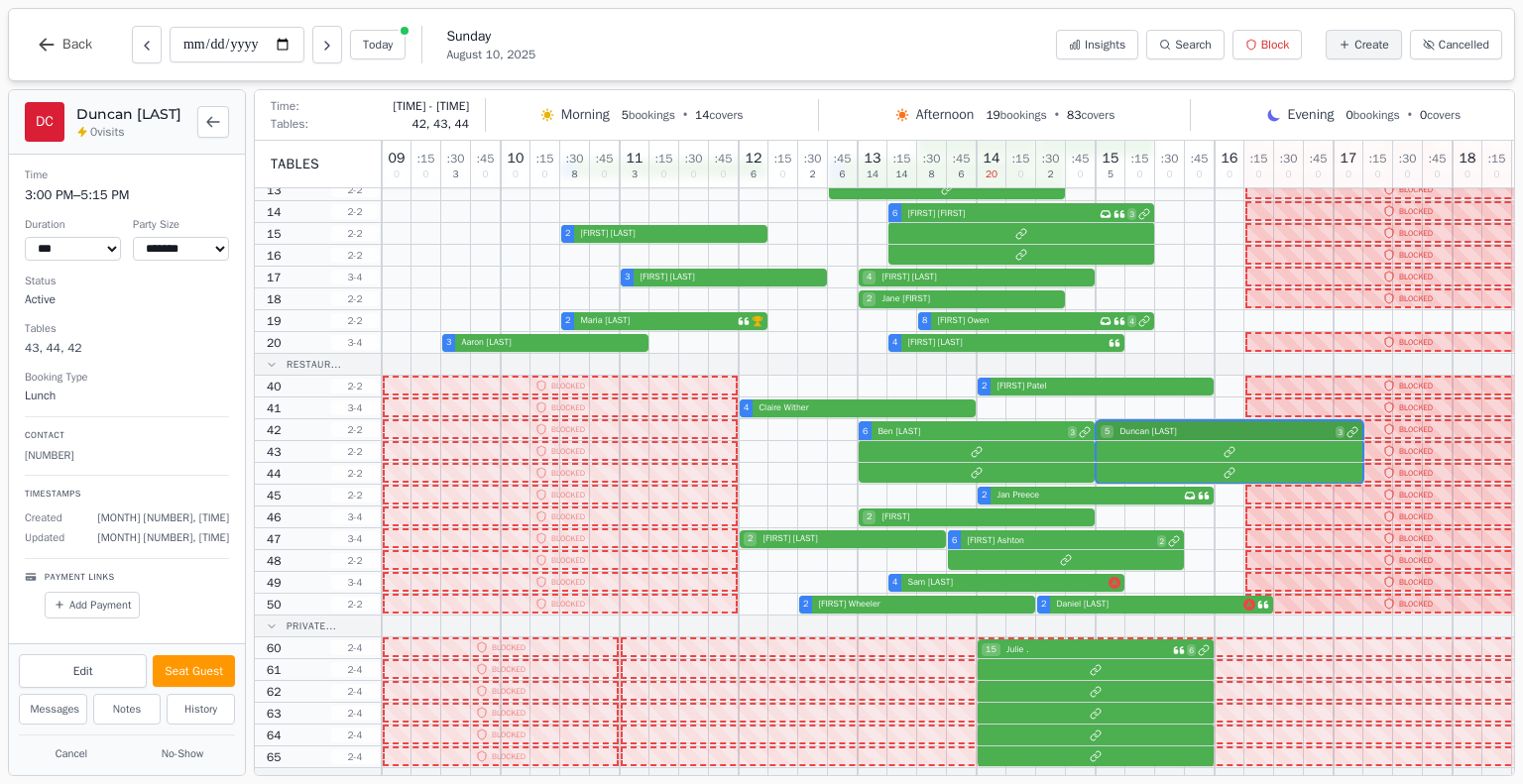 click on "[NUMBER] [FIRST]   [LAST] [NUMBER] [NUMBER] [FIRST]   [LAST] [NUMBER]" at bounding box center [977, 430] 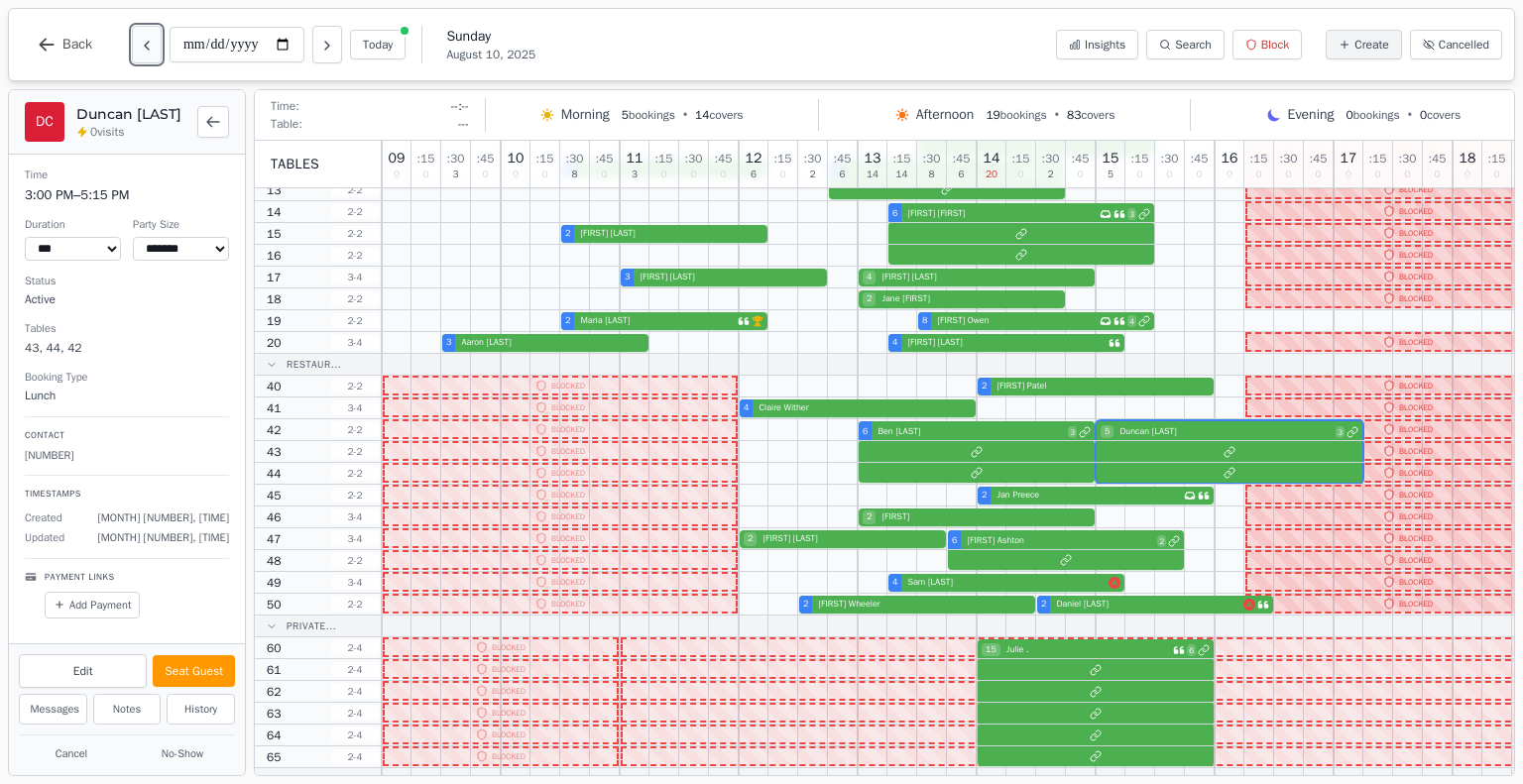 click 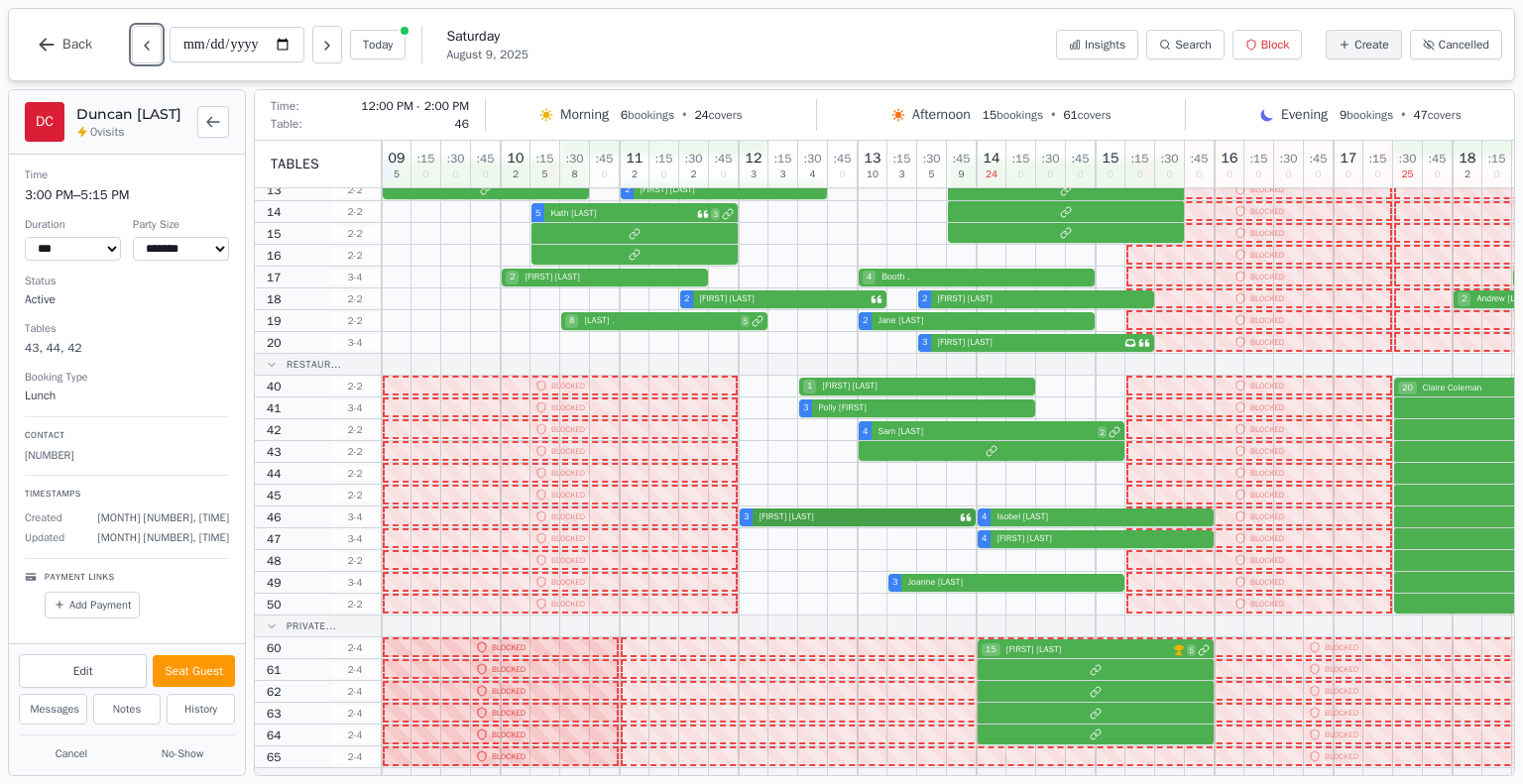 type 